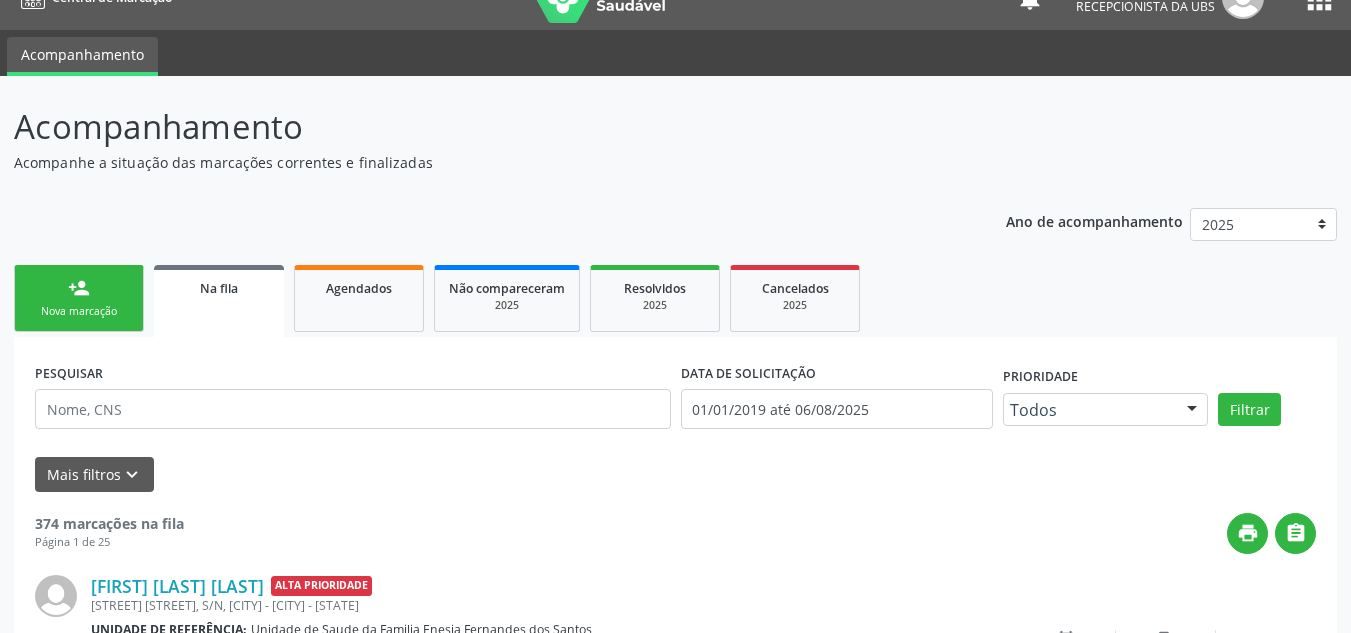 scroll, scrollTop: 34, scrollLeft: 0, axis: vertical 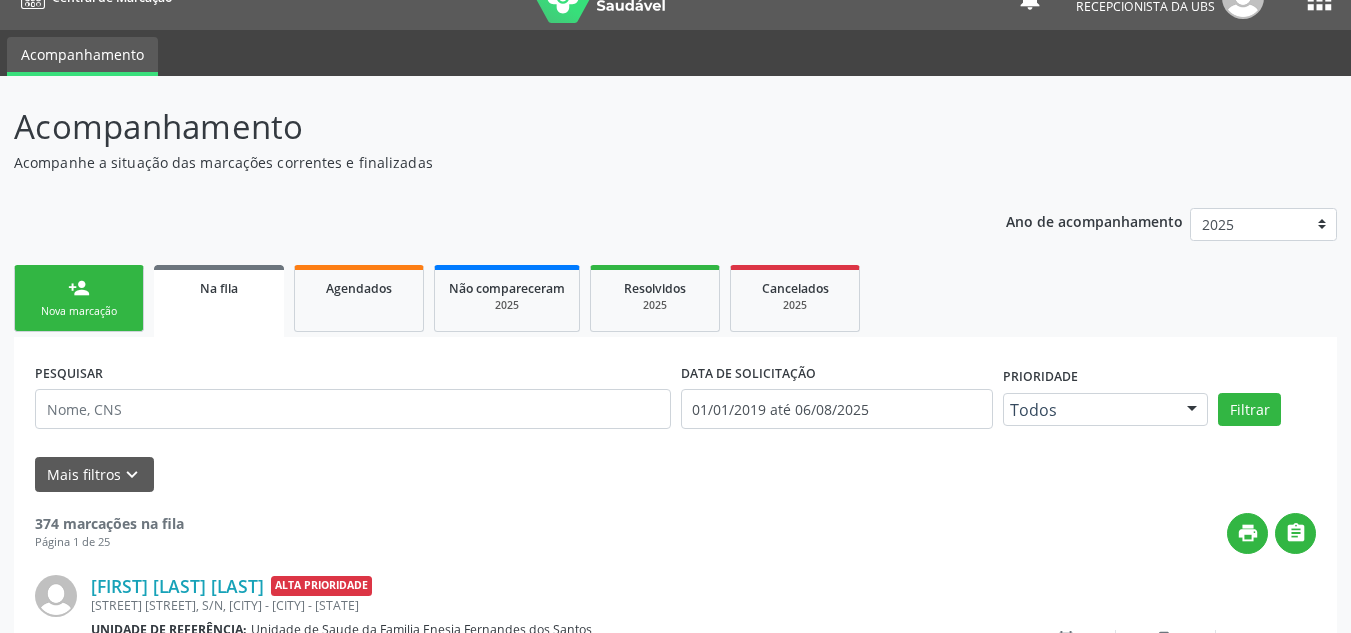 click on "person_add
Nova marcação" at bounding box center (79, 298) 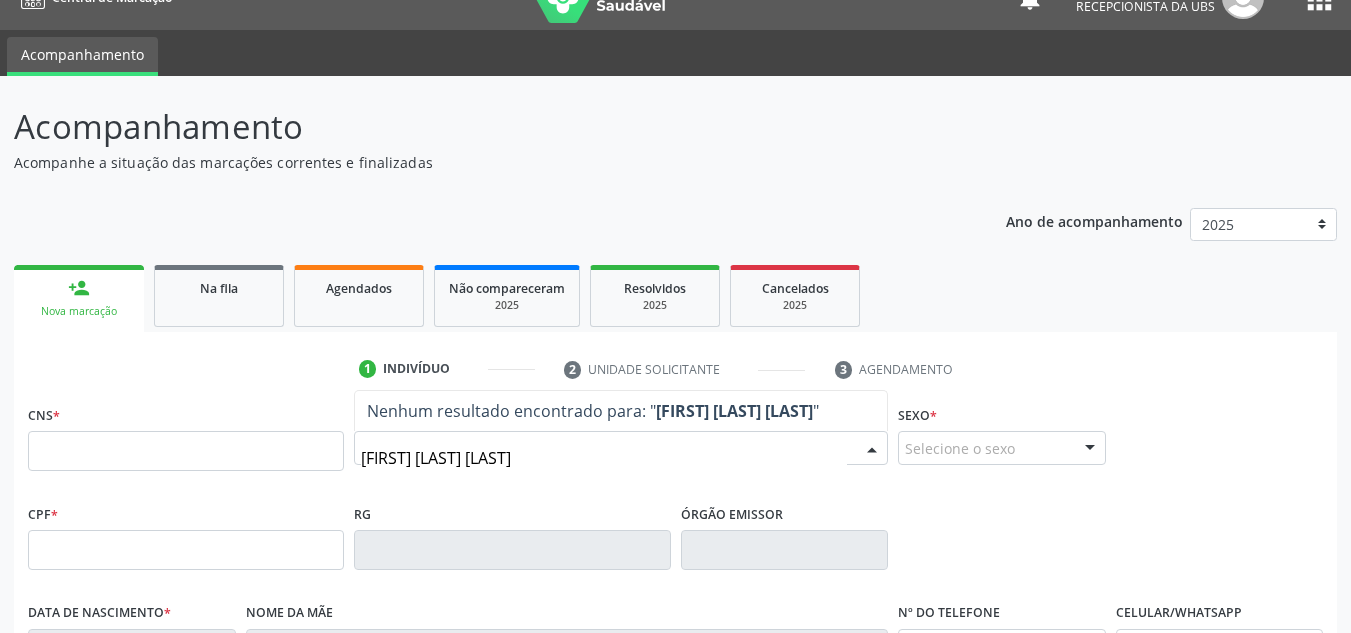 type on "[FIRST] [LAST] [LAST]" 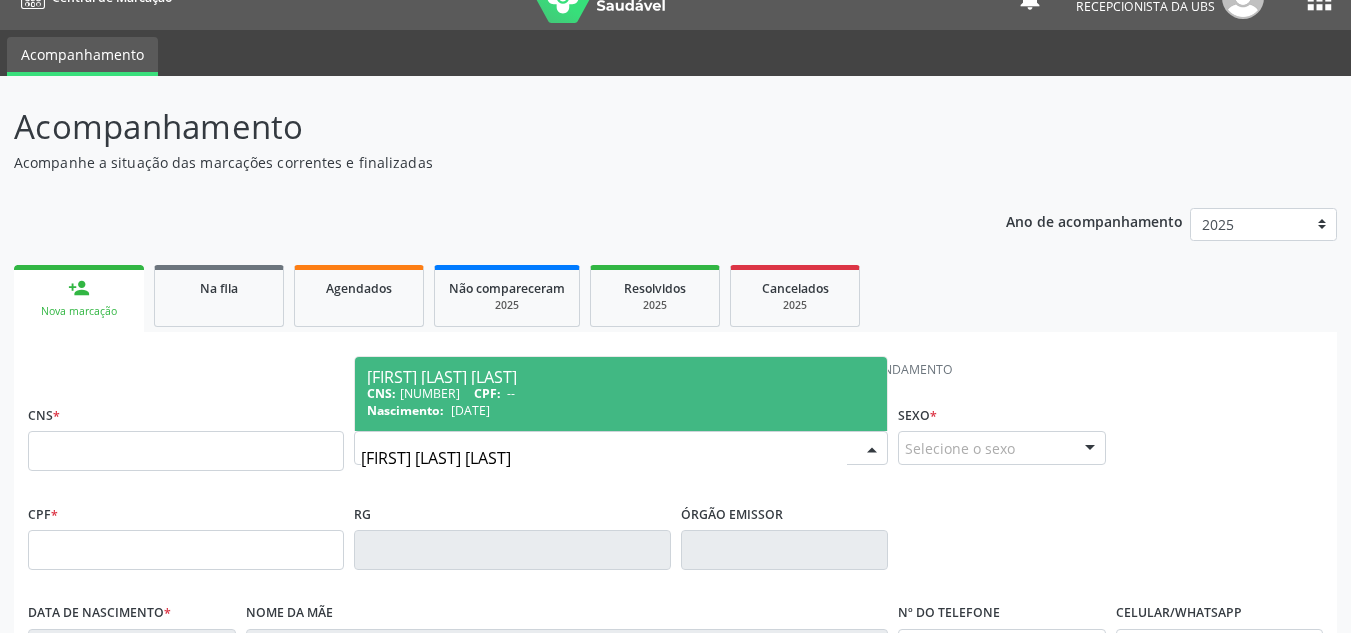 click on "CNS:
[NUMBER]
CPF:    --" at bounding box center (621, 393) 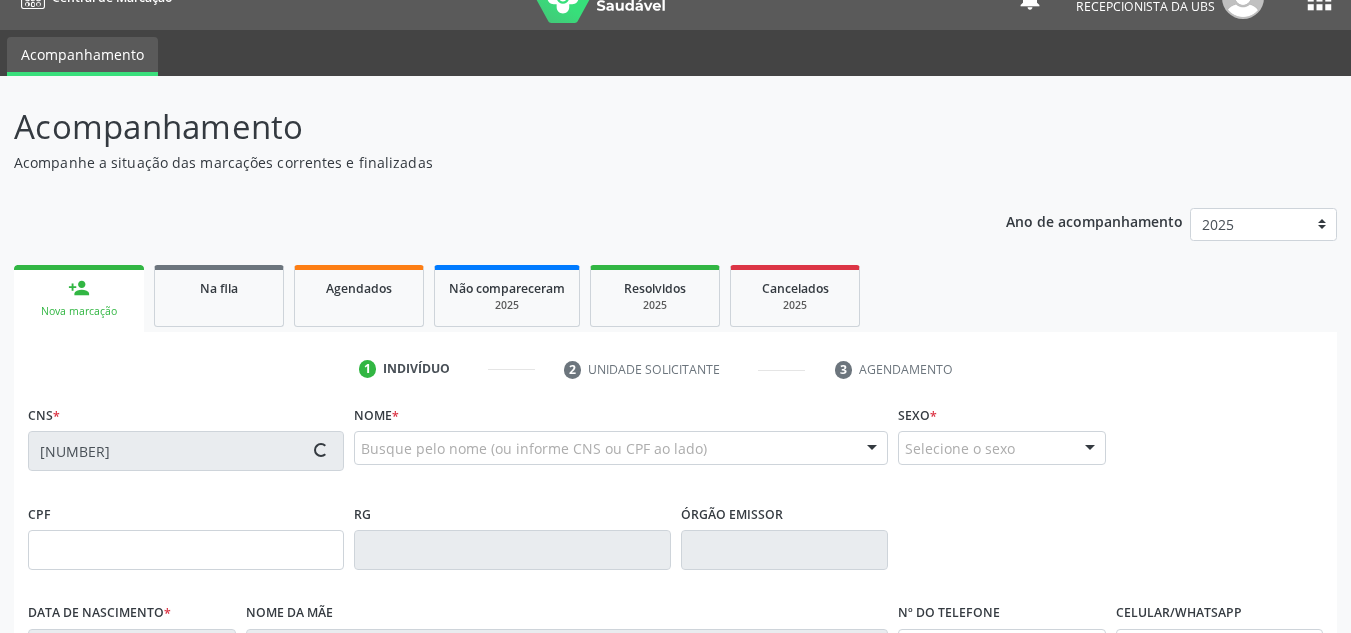 type on "[DATE]" 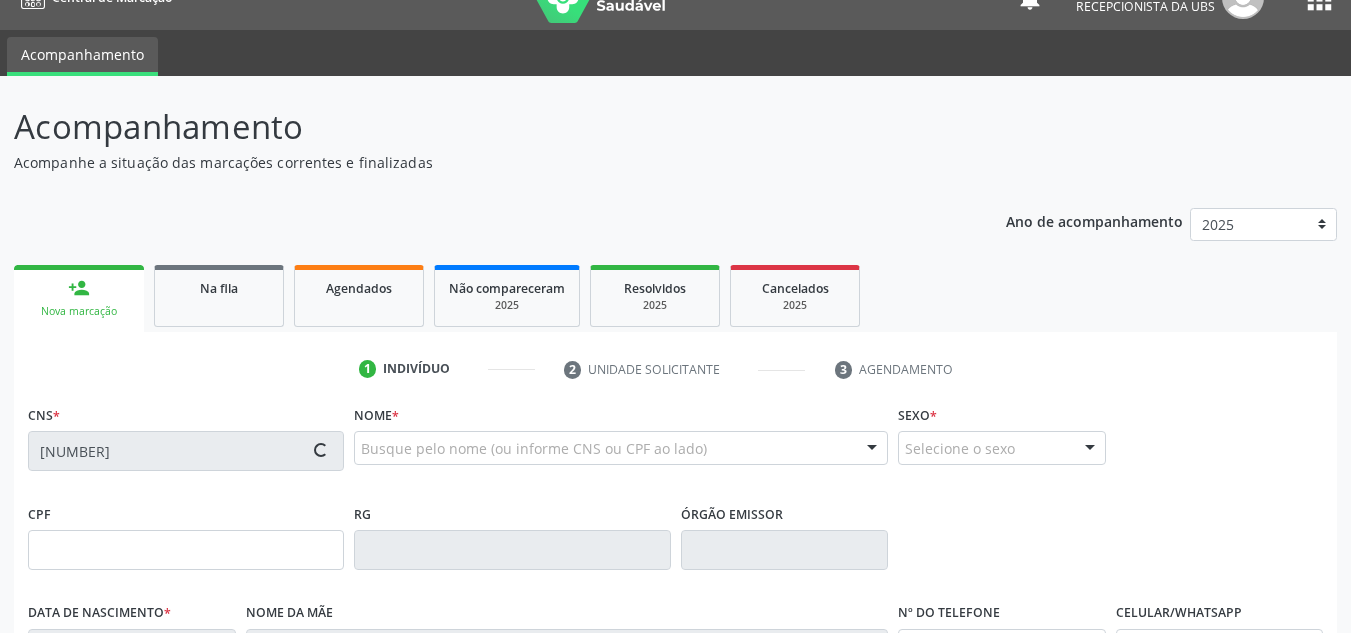 type on "[FIRST] [MIDDLE] [LAST]" 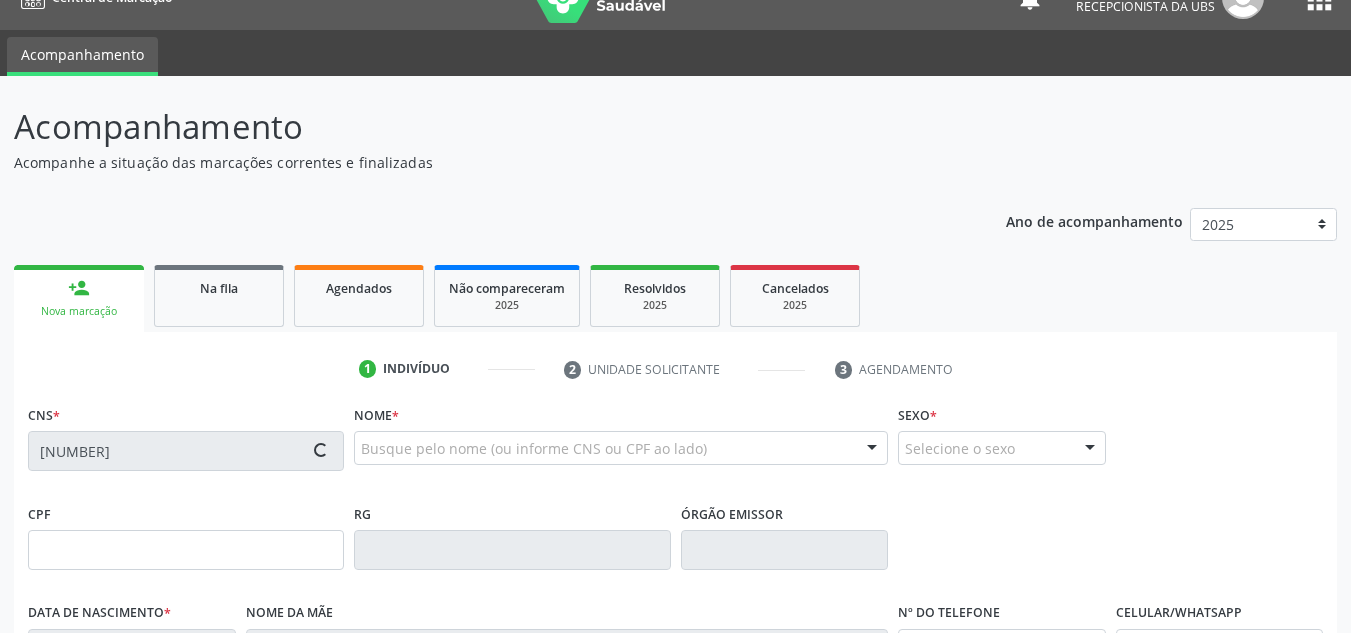type on "S/N" 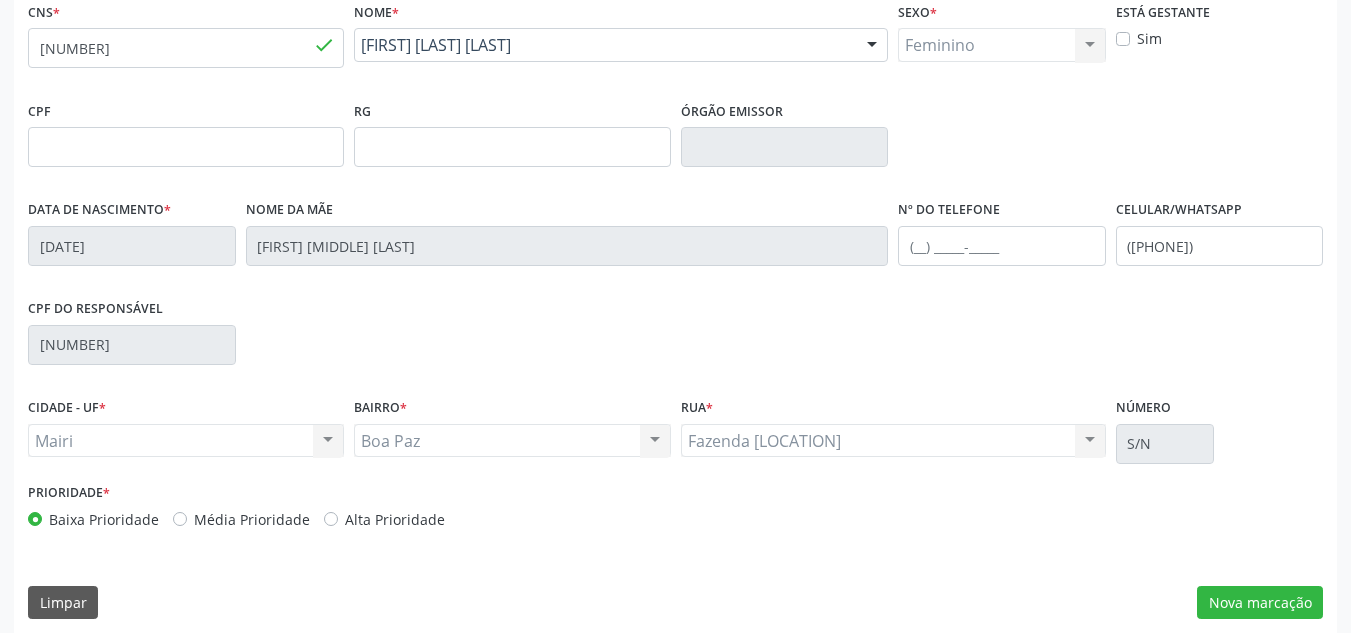 scroll, scrollTop: 451, scrollLeft: 0, axis: vertical 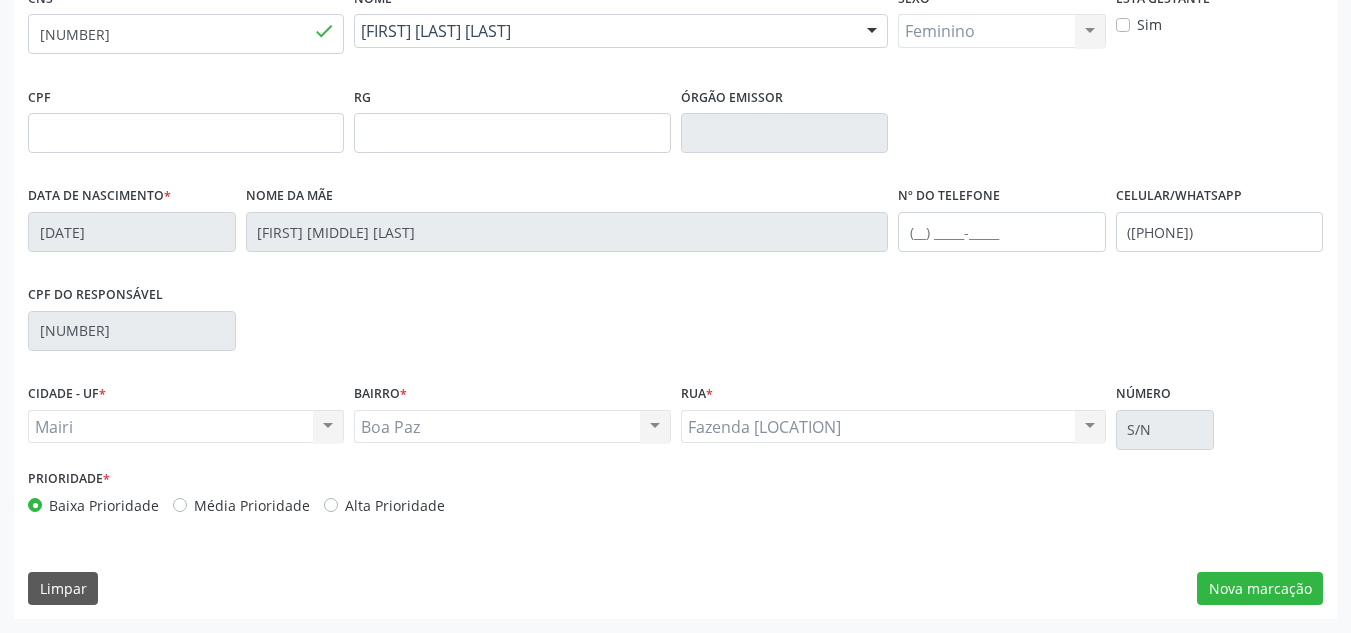 click on "Média Prioridade" at bounding box center (241, 505) 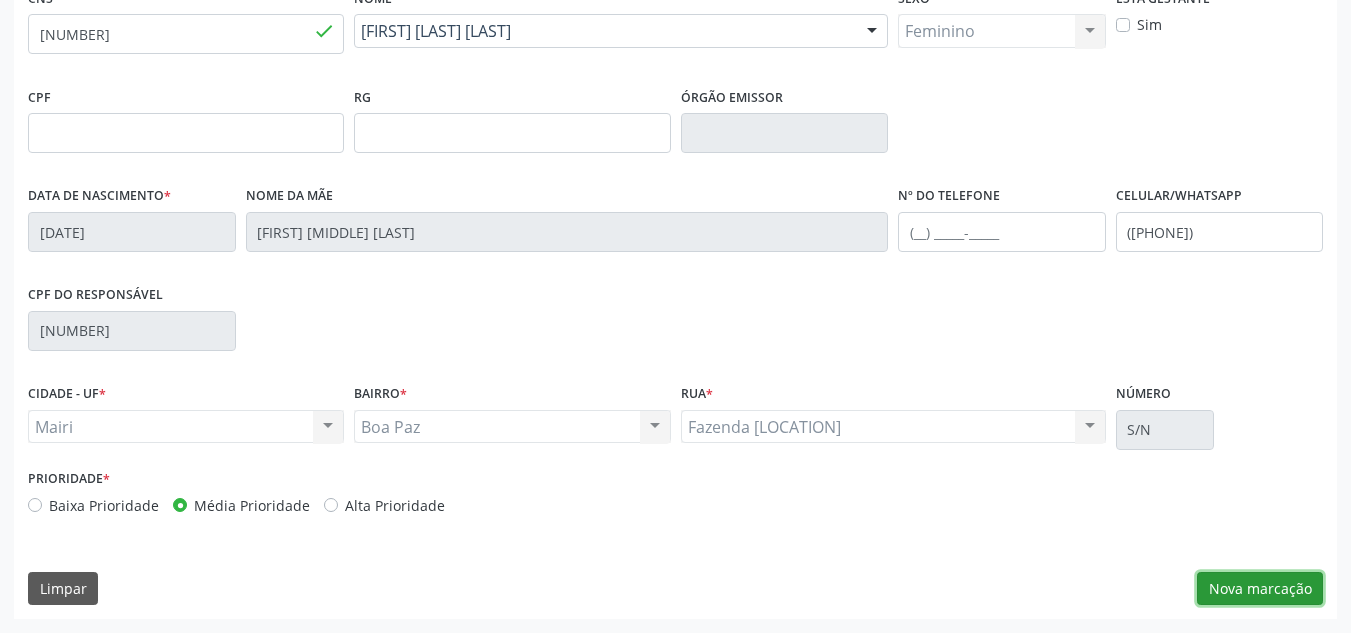 click on "Nova marcação" at bounding box center (1260, 589) 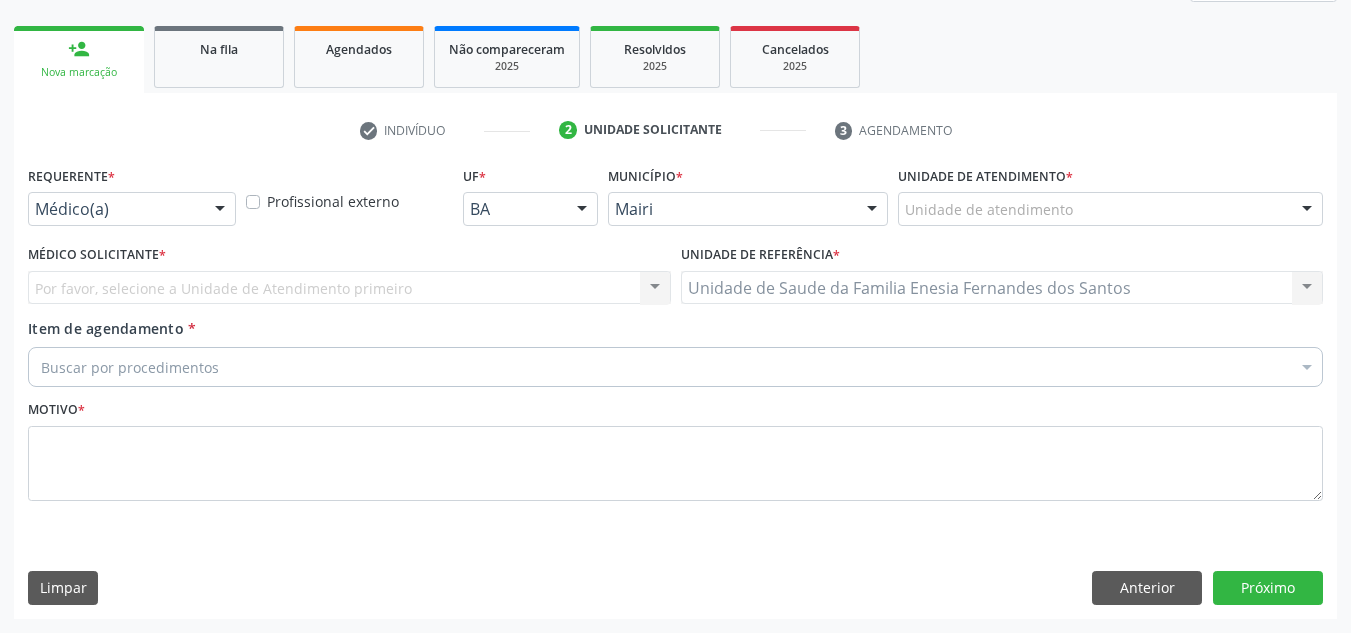 scroll, scrollTop: 273, scrollLeft: 0, axis: vertical 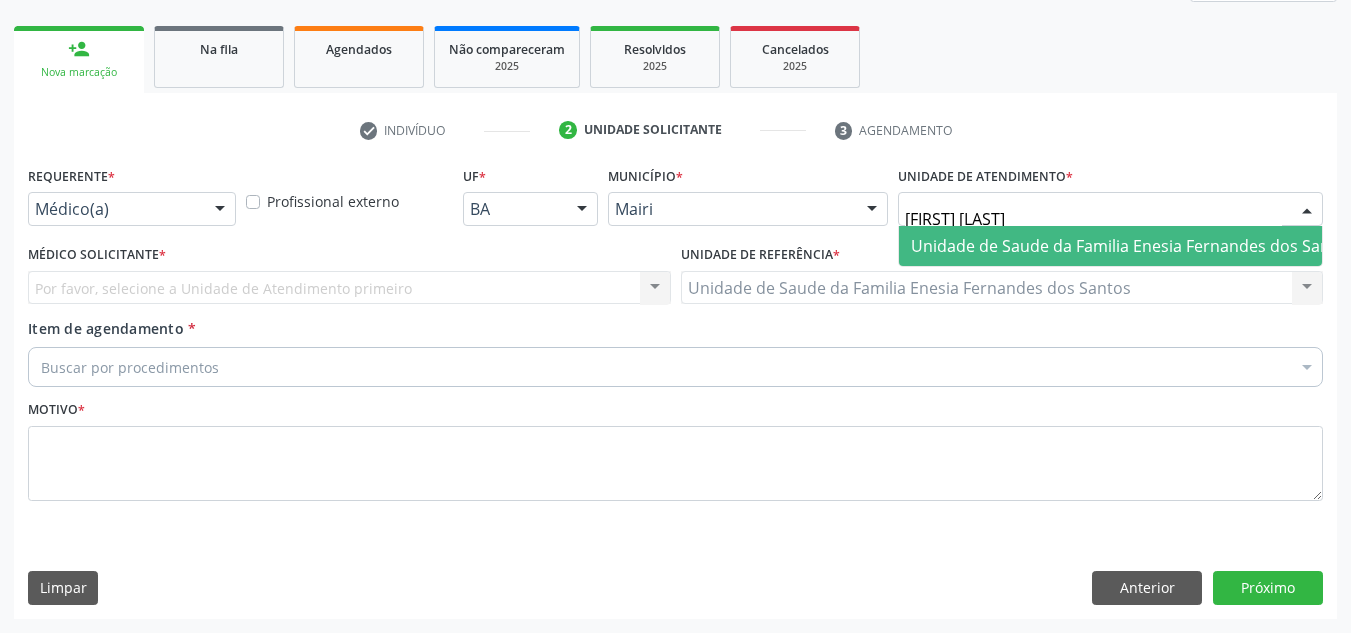 type on "[FIRST] [LAST]" 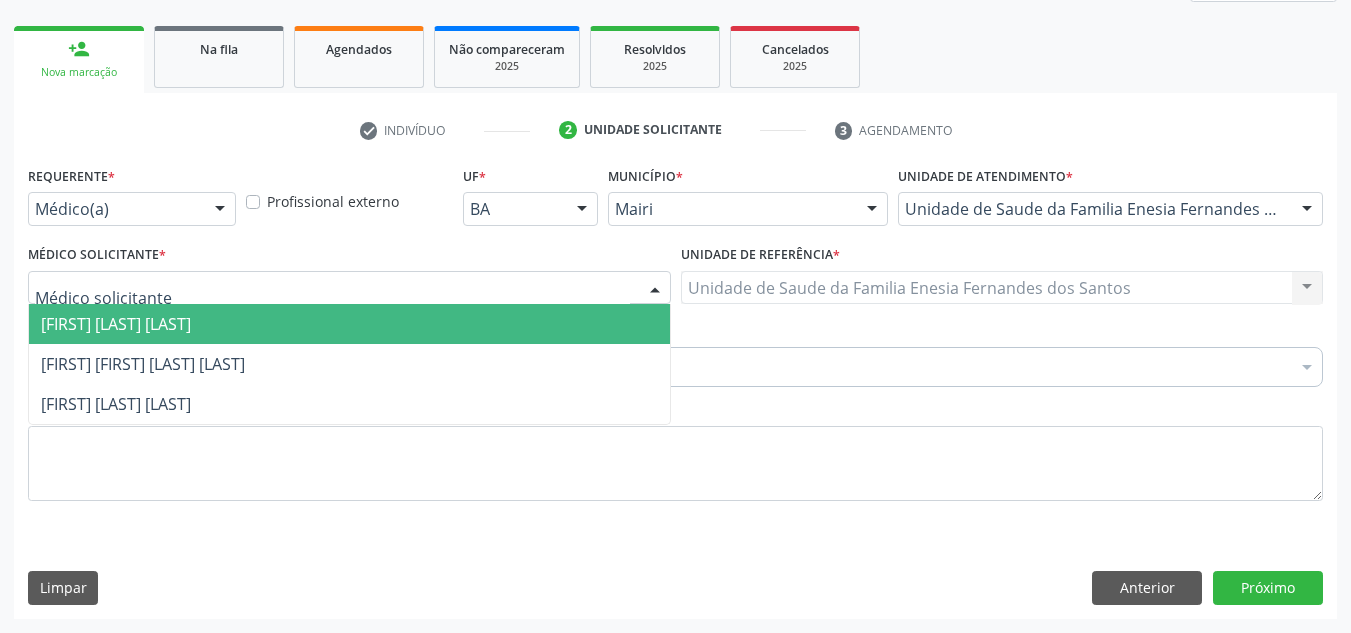 click on "[FIRST] [LAST] [LAST]" at bounding box center (116, 324) 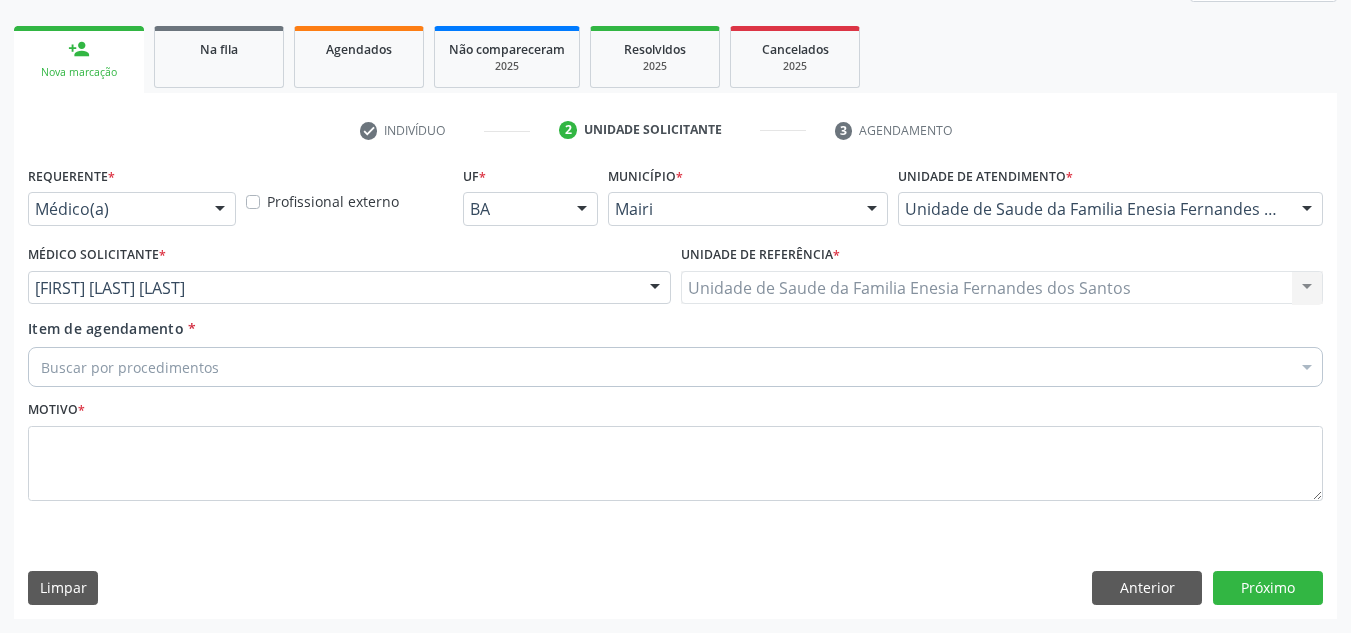 click on "Buscar por procedimentos" at bounding box center (675, 367) 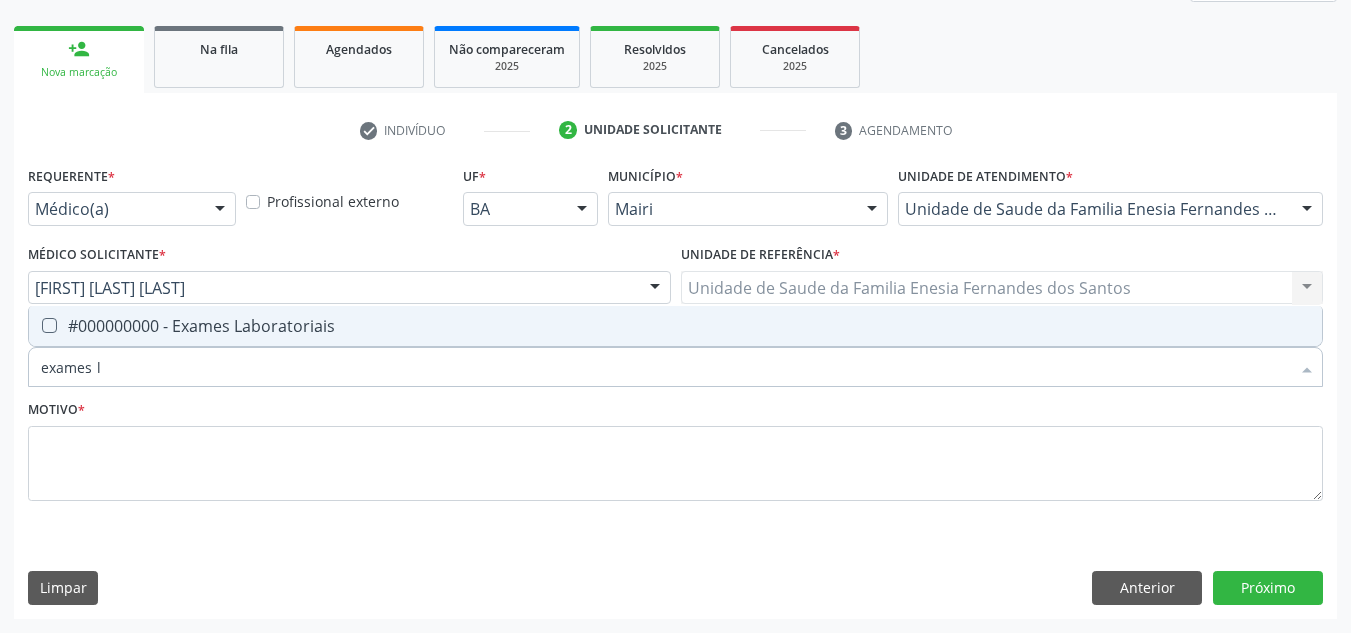 type on "exames la" 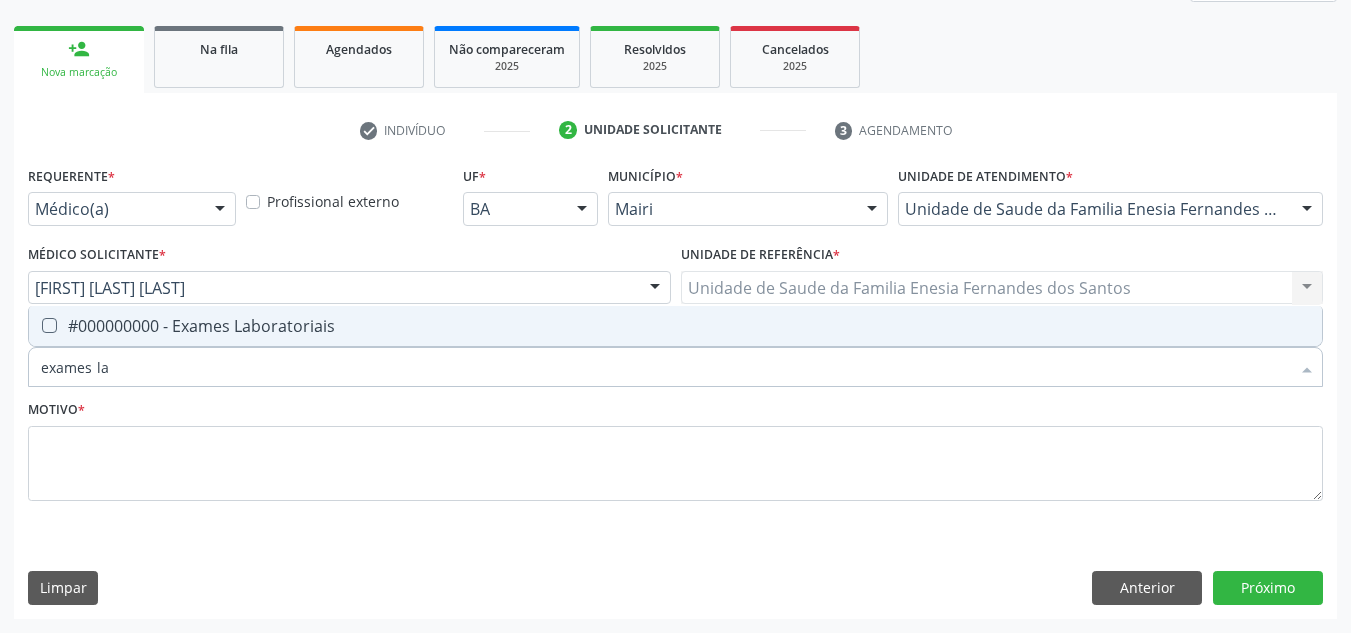 click on "#000000000 - Exames Laboratoriais" at bounding box center (675, 326) 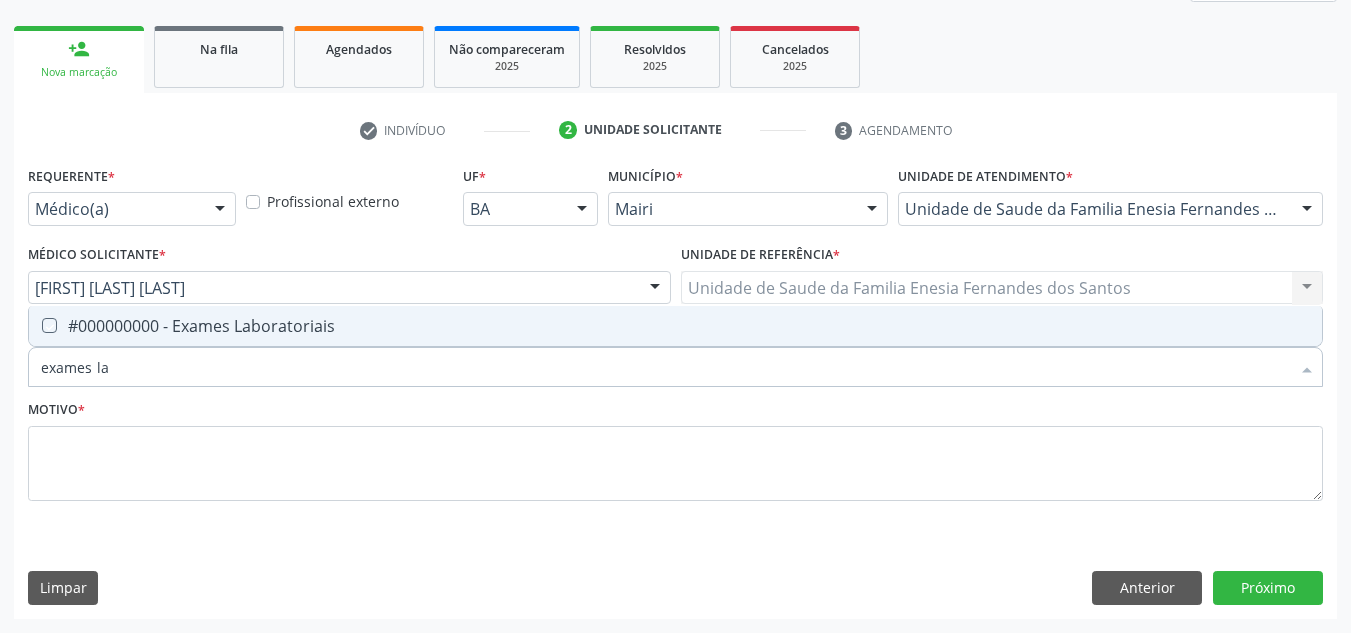checkbox on "true" 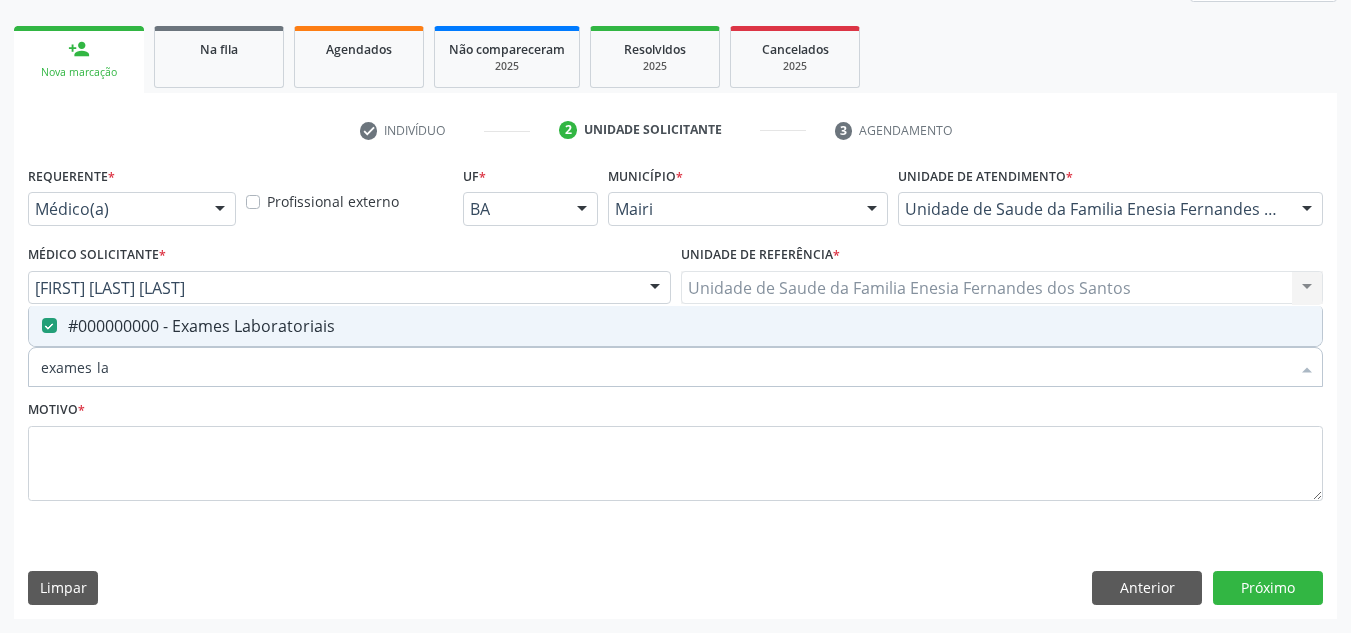 drag, startPoint x: 150, startPoint y: 363, endPoint x: 28, endPoint y: 382, distance: 123.47064 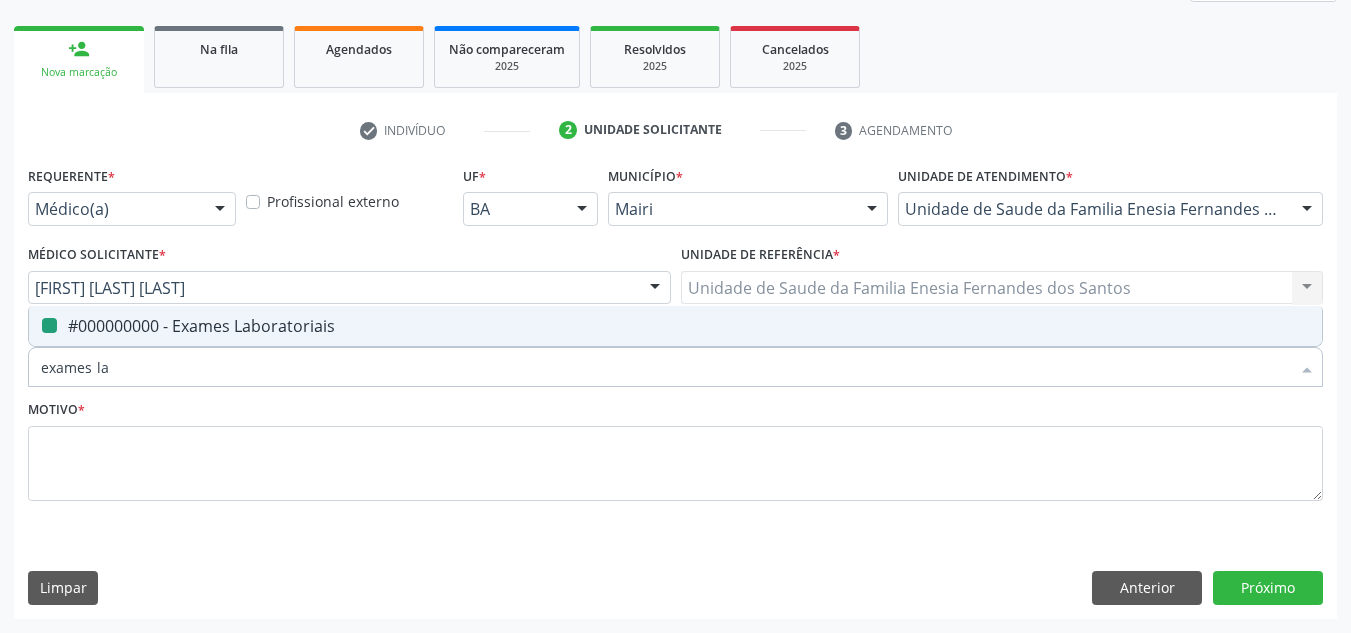 type 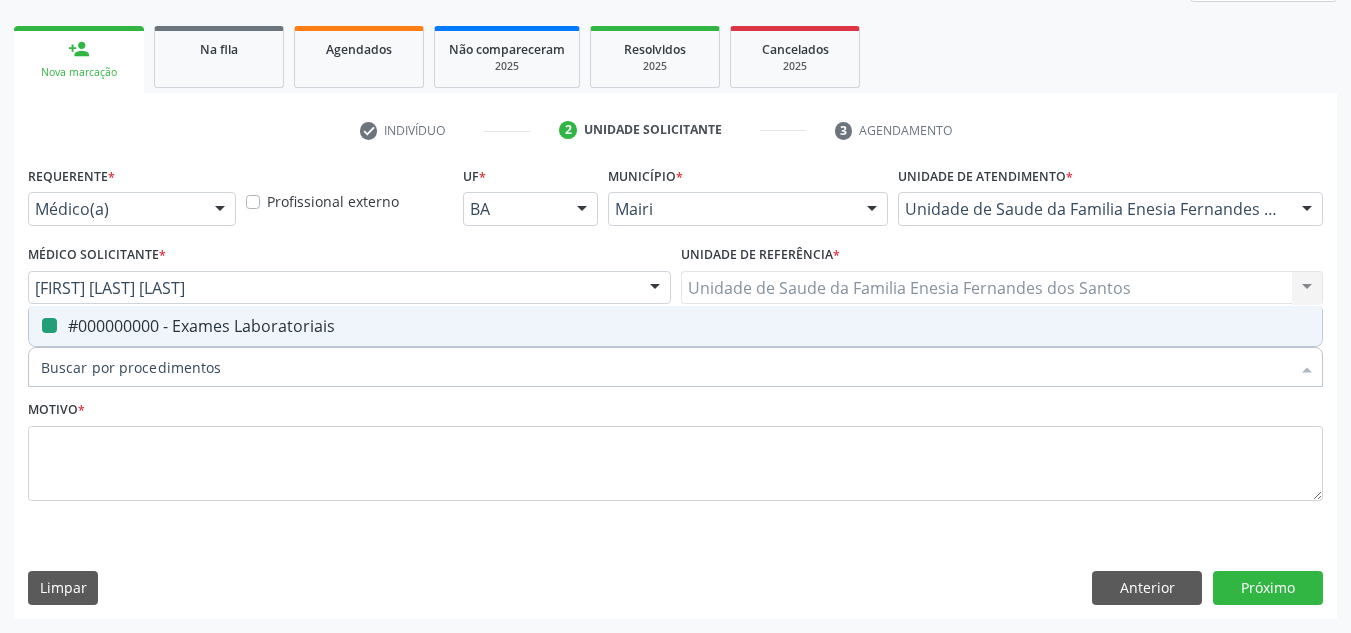 checkbox on "false" 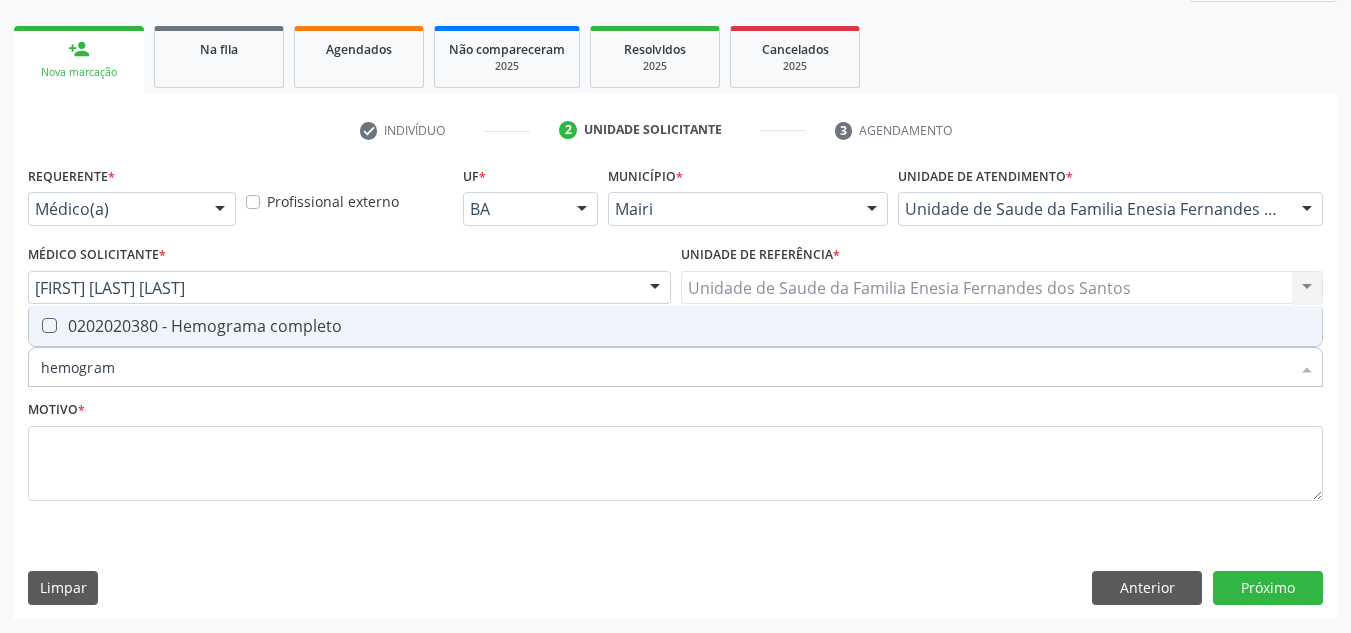 type on "hemograma" 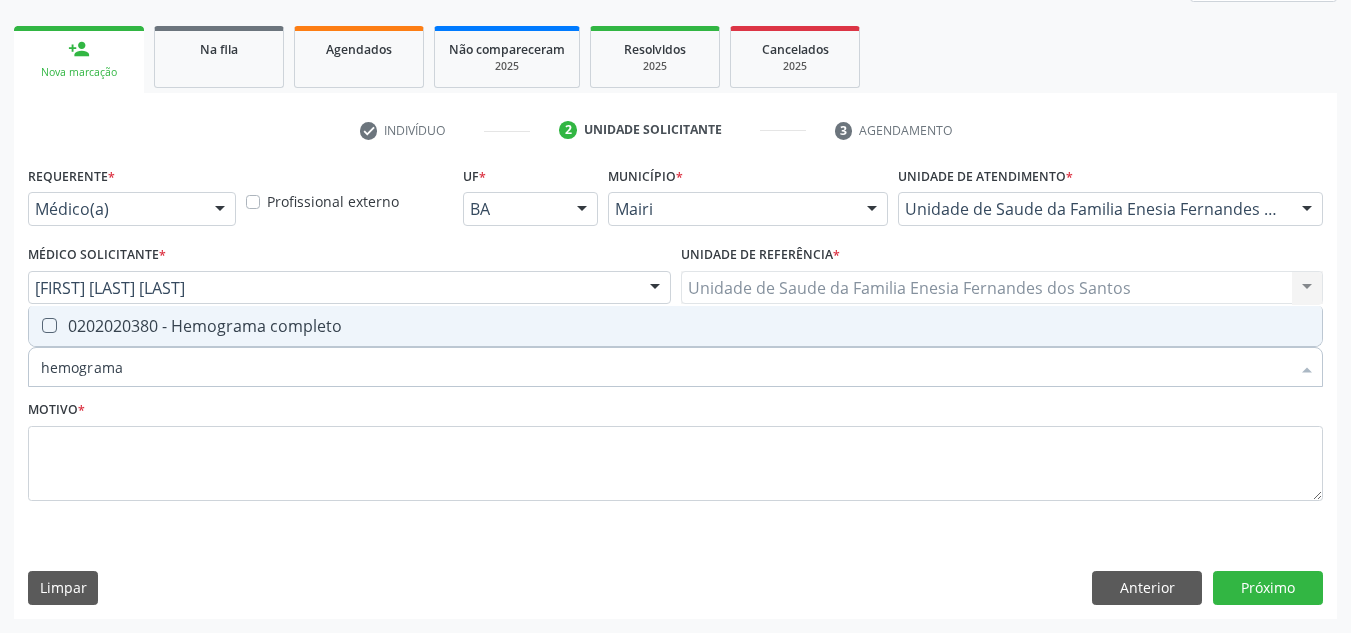 click on "0202020380 - Hemograma completo" at bounding box center [675, 326] 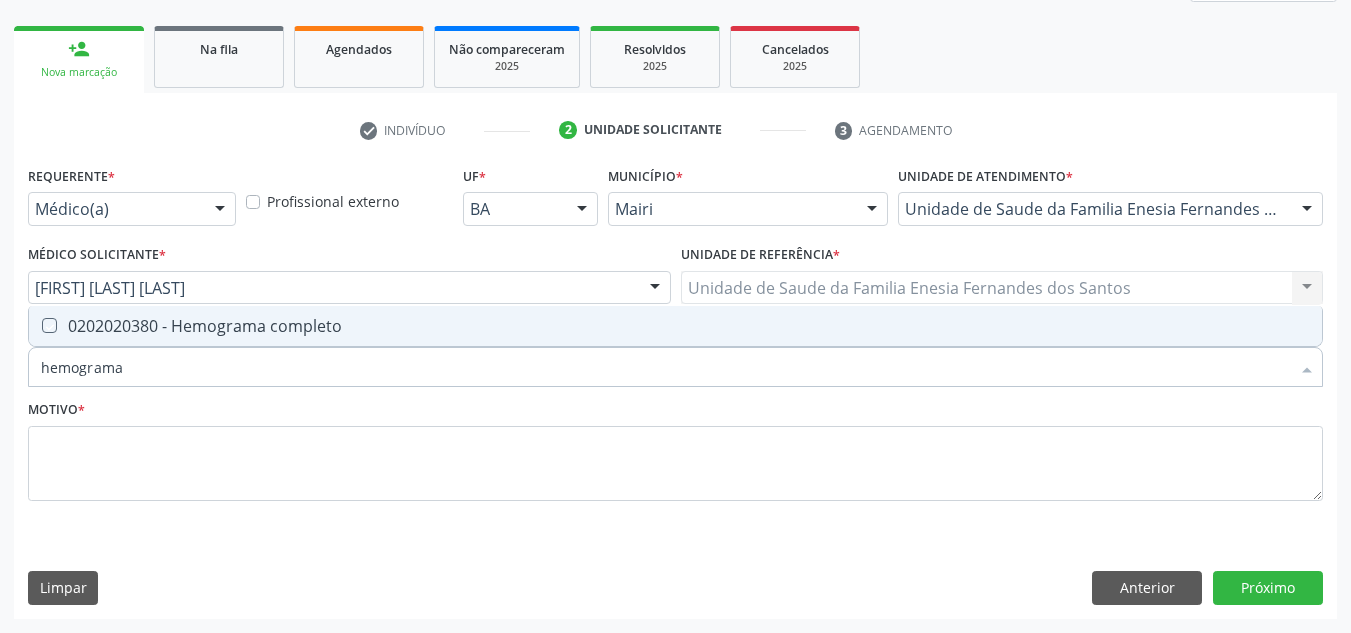 checkbox on "true" 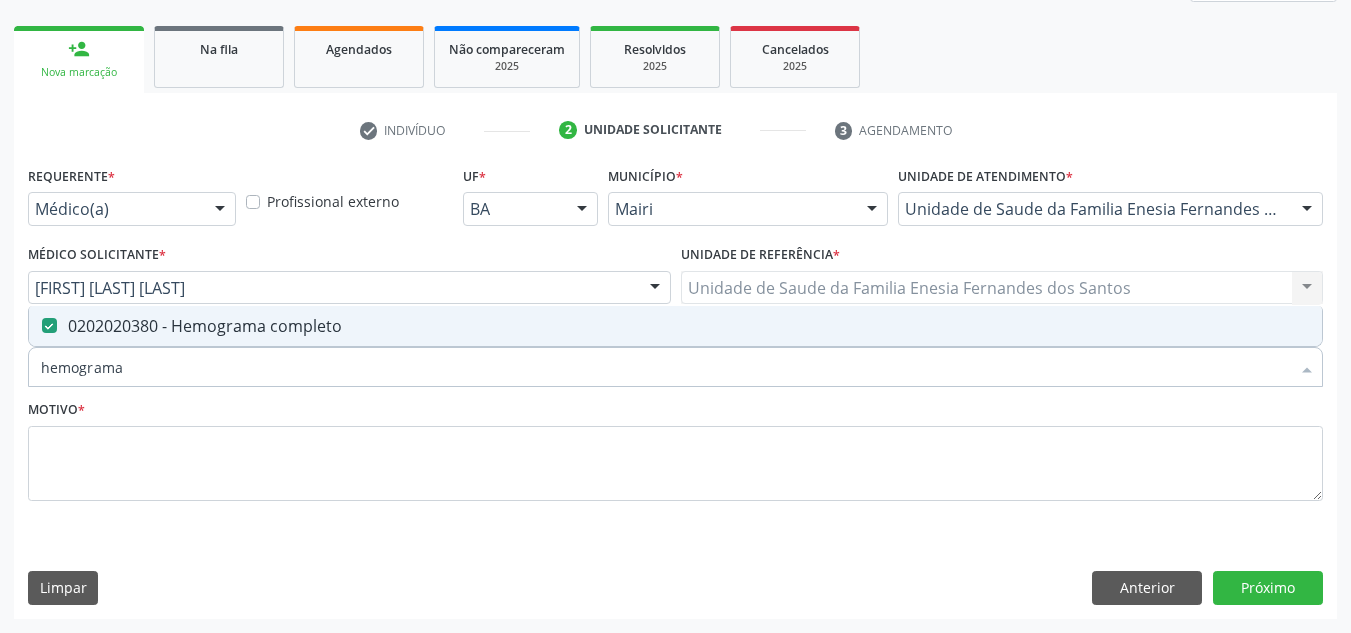 type on "hemograma" 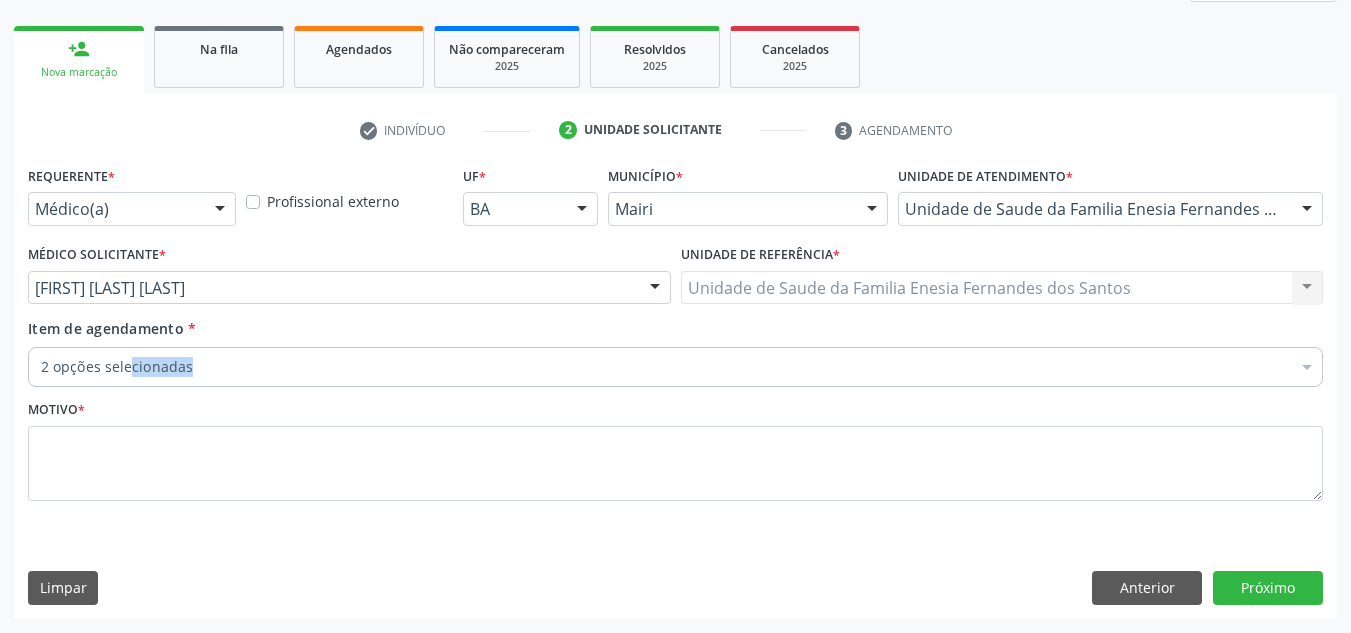 click on "2 opções selecionadas" at bounding box center [675, 367] 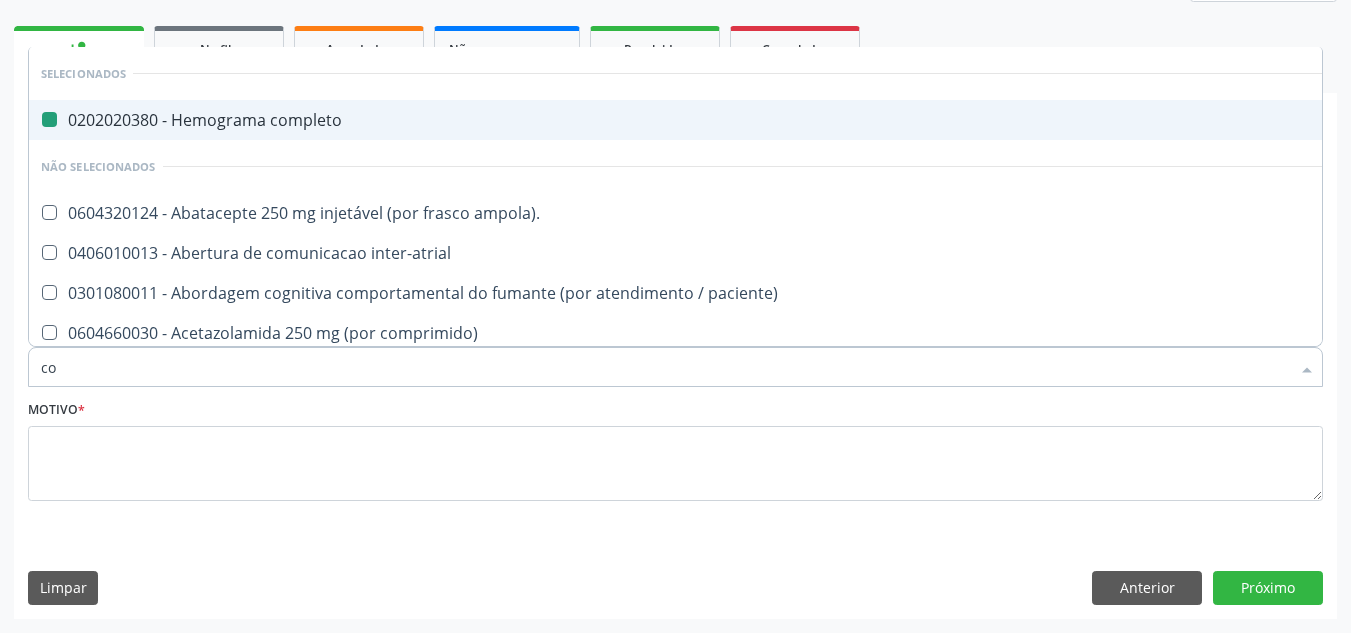 type on "col" 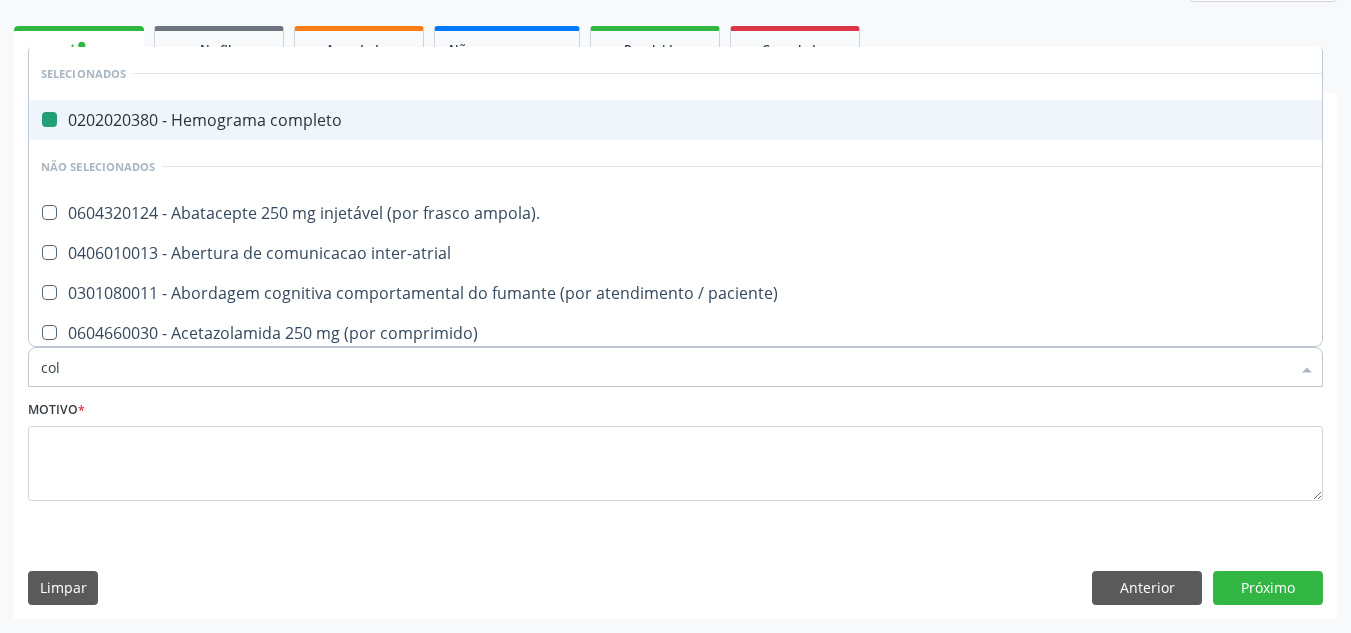 checkbox on "false" 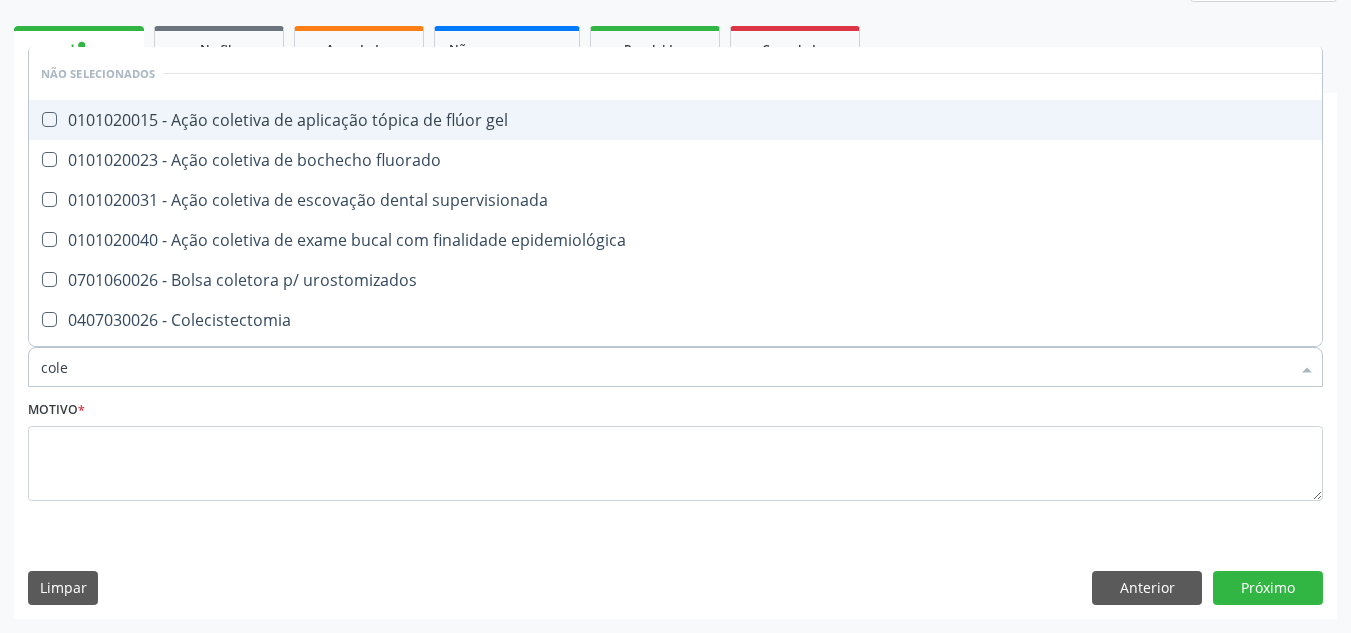 type on "coles" 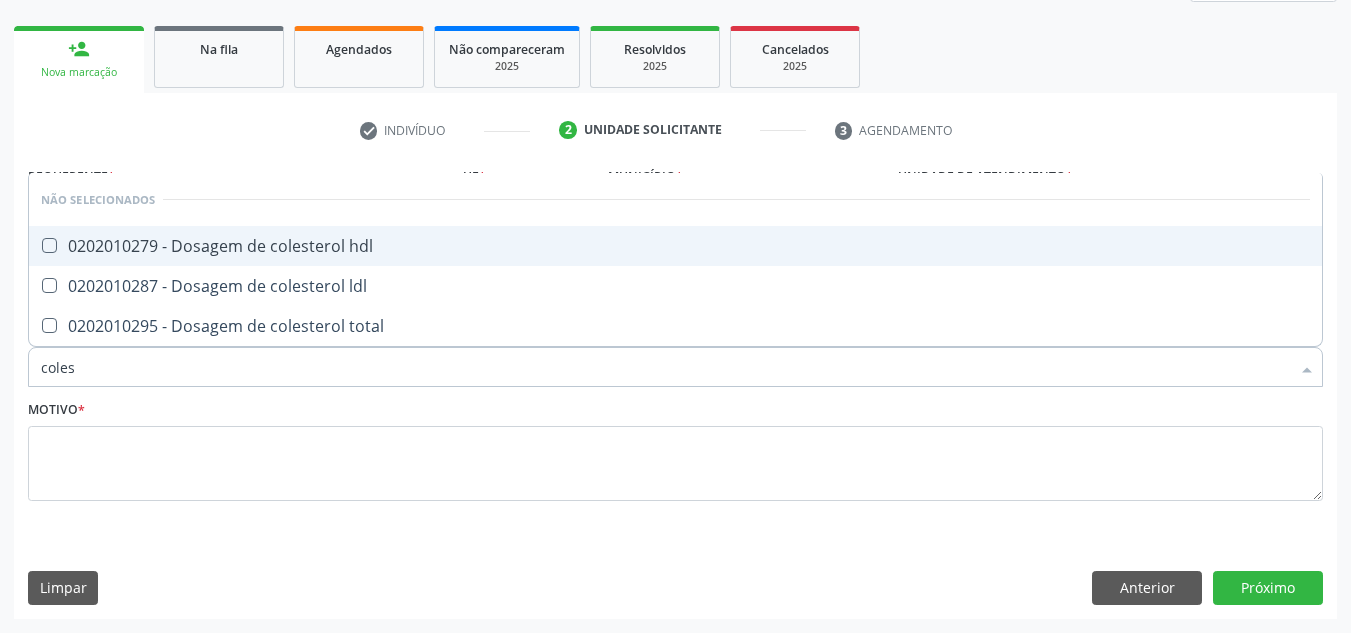 click on "0202010279 - Dosagem de colesterol hdl" at bounding box center [675, 246] 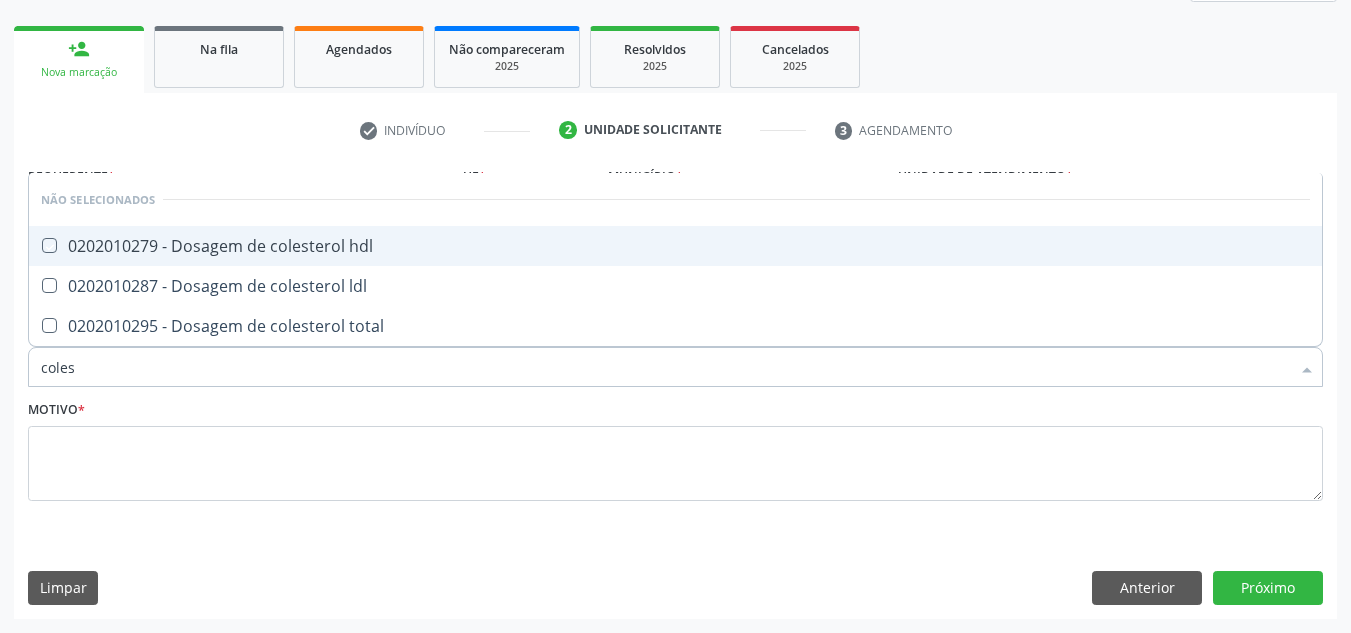 checkbox on "true" 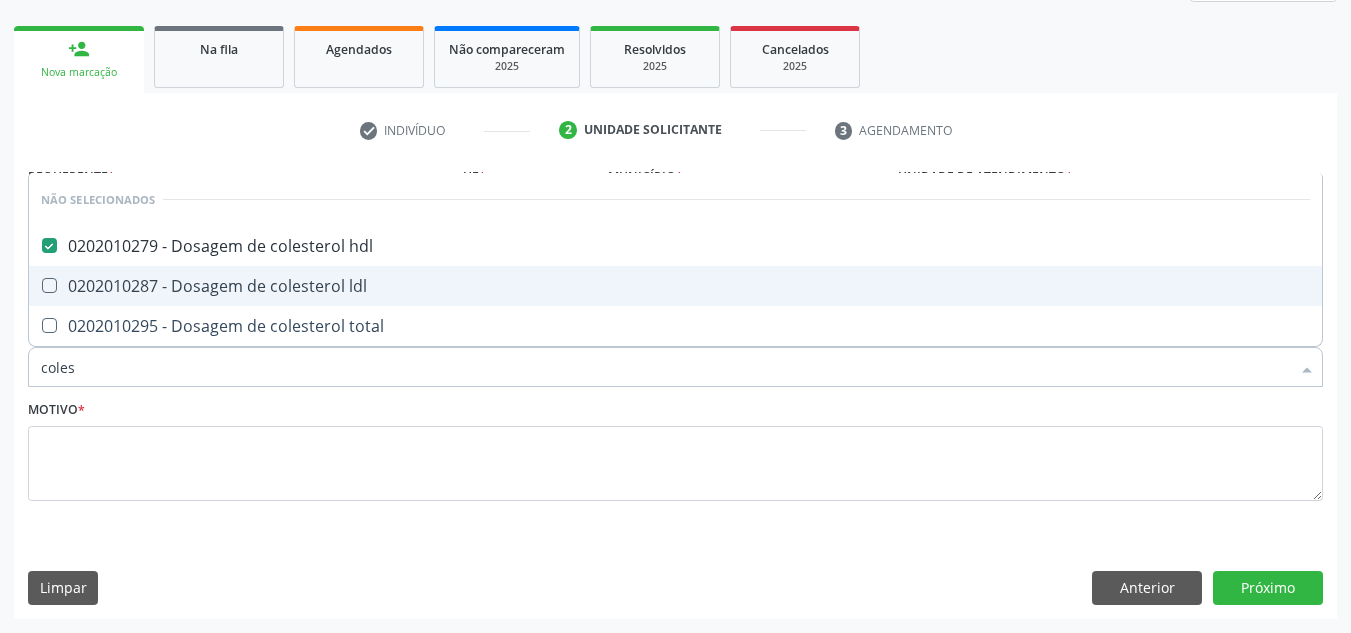 click on "0202010287 - Dosagem de colesterol ldl" at bounding box center [675, 286] 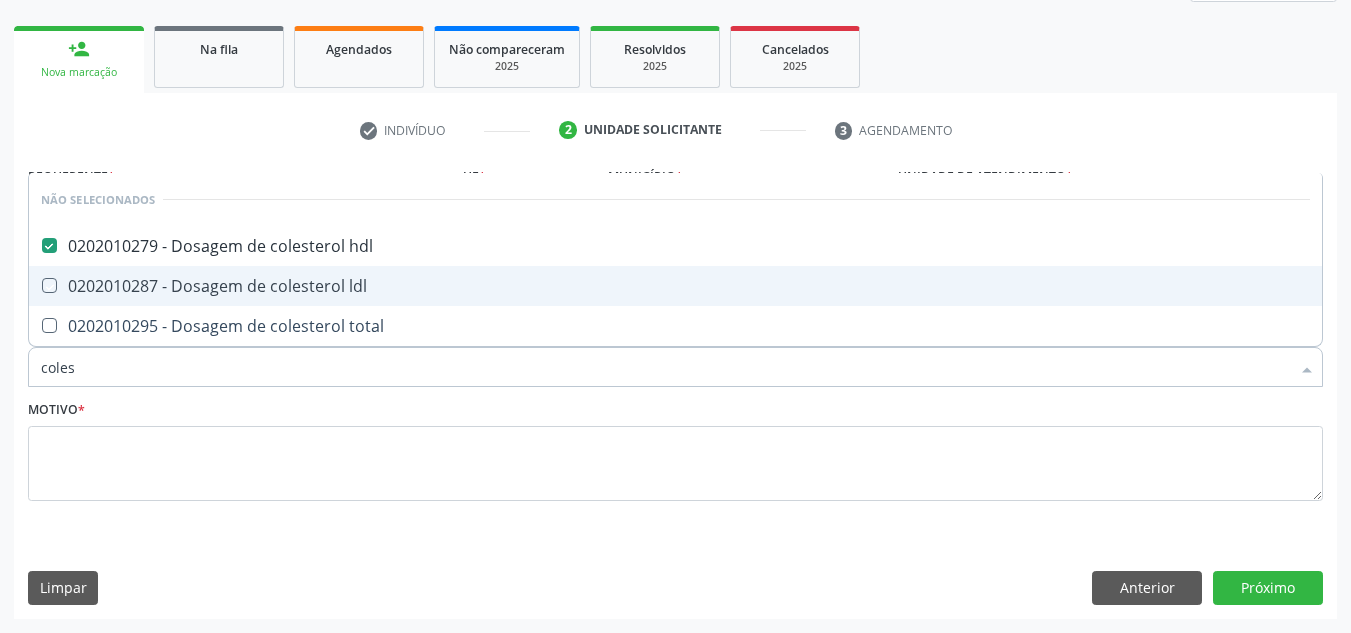 checkbox on "true" 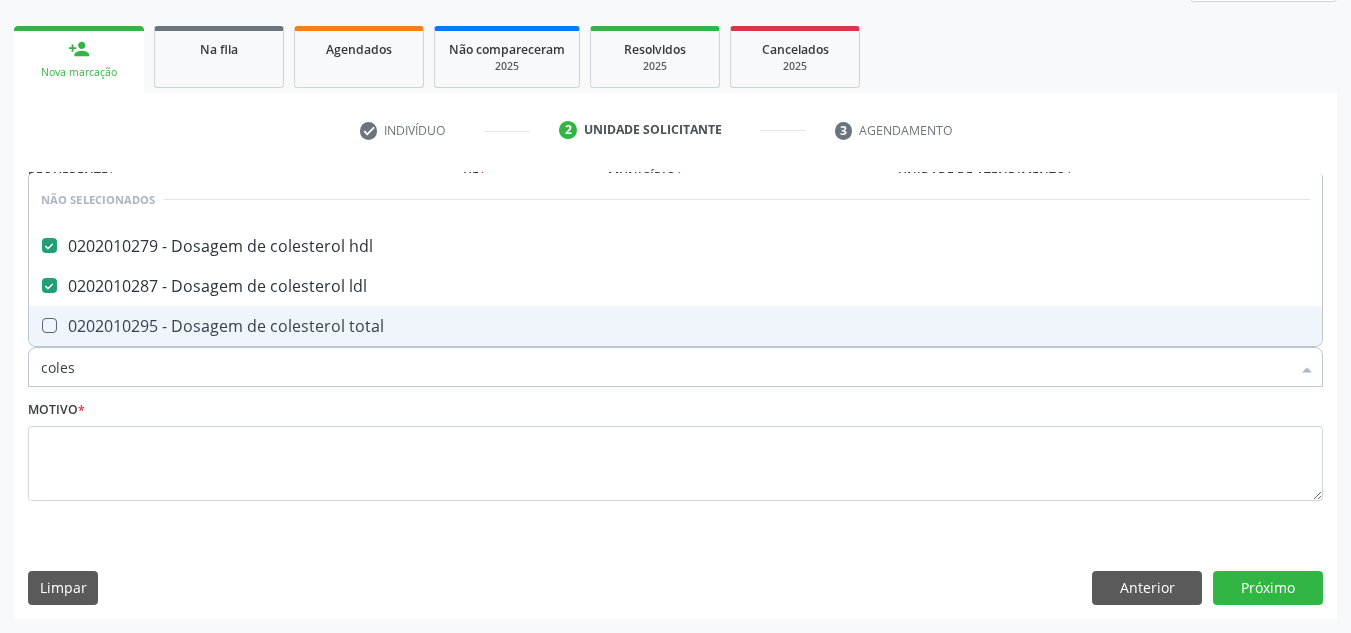 click on "0202010295 - Dosagem de colesterol total" at bounding box center (675, 326) 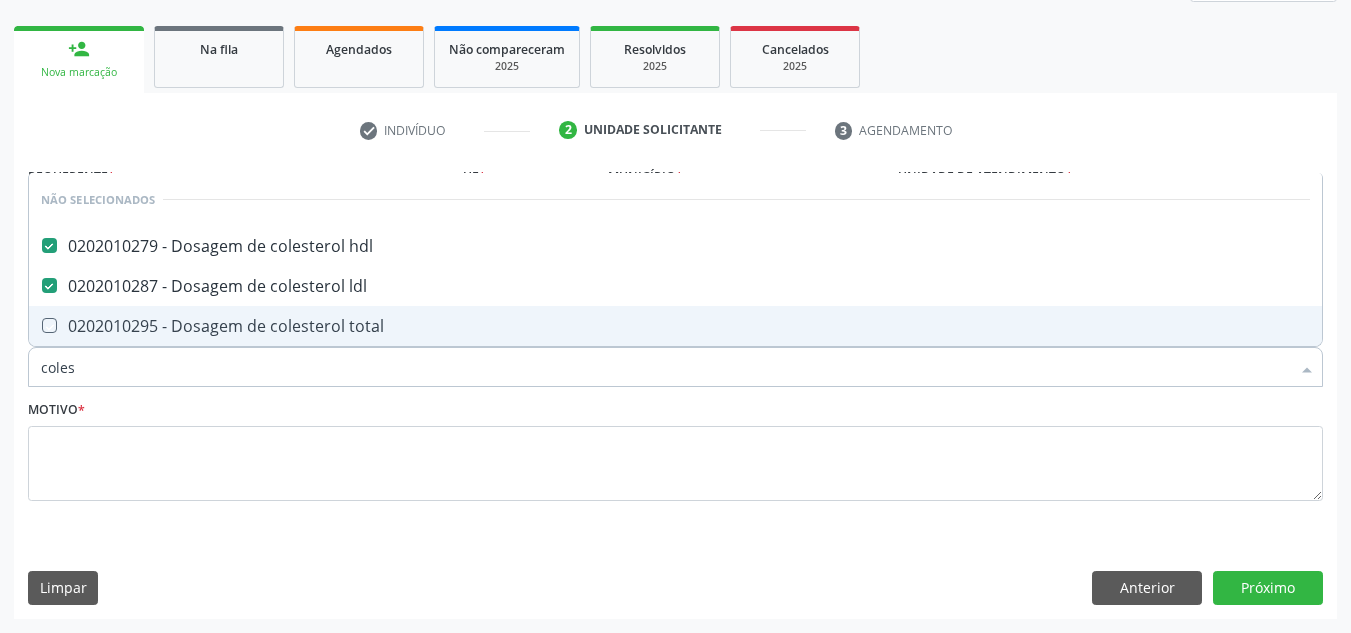 checkbox on "true" 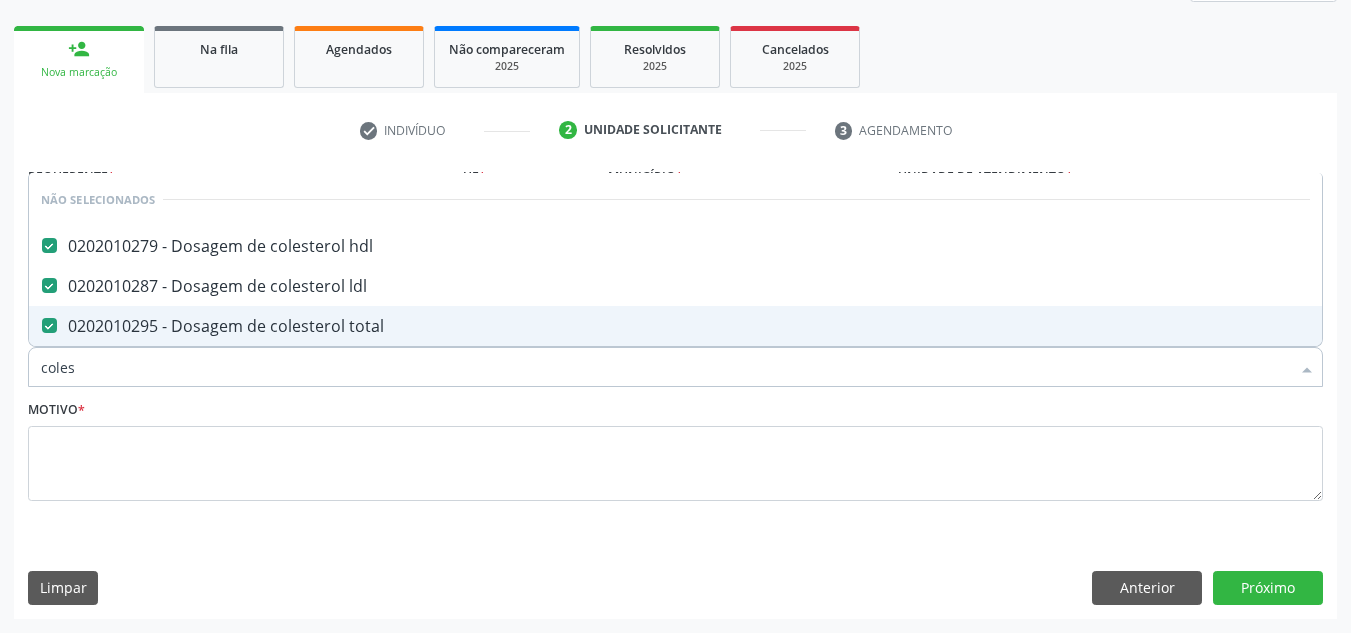 drag, startPoint x: 165, startPoint y: 370, endPoint x: 25, endPoint y: 408, distance: 145.0655 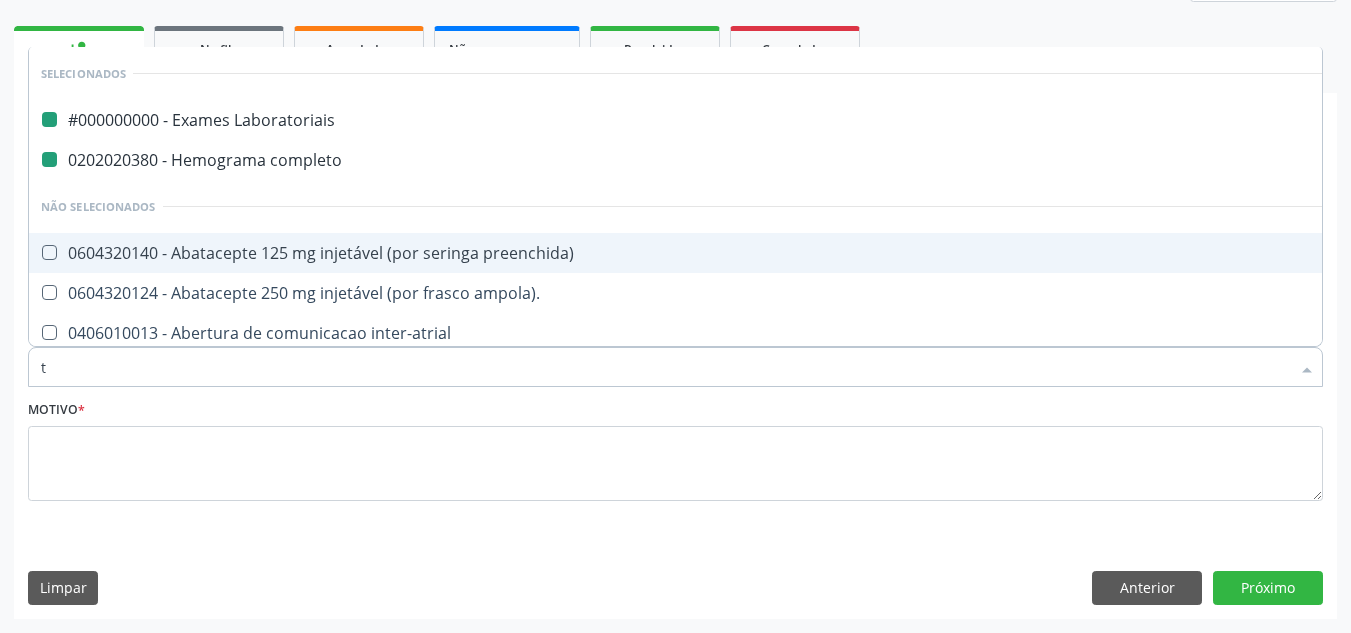 type on "tr" 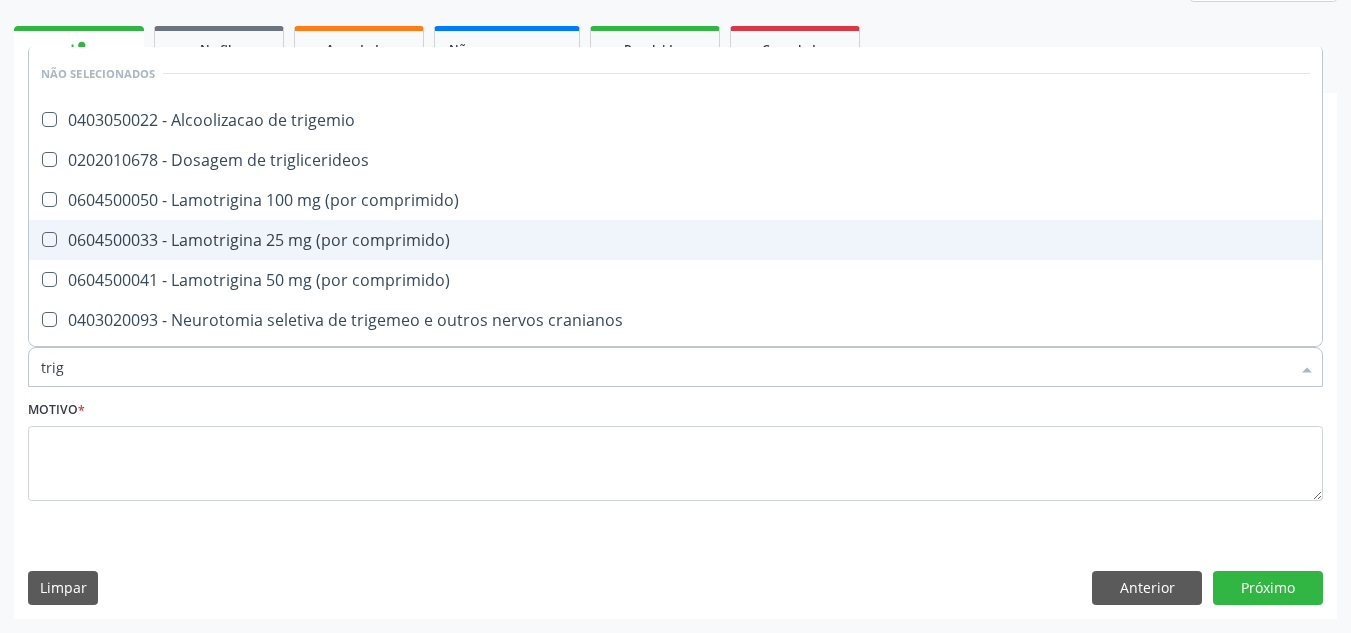 type on "trigl" 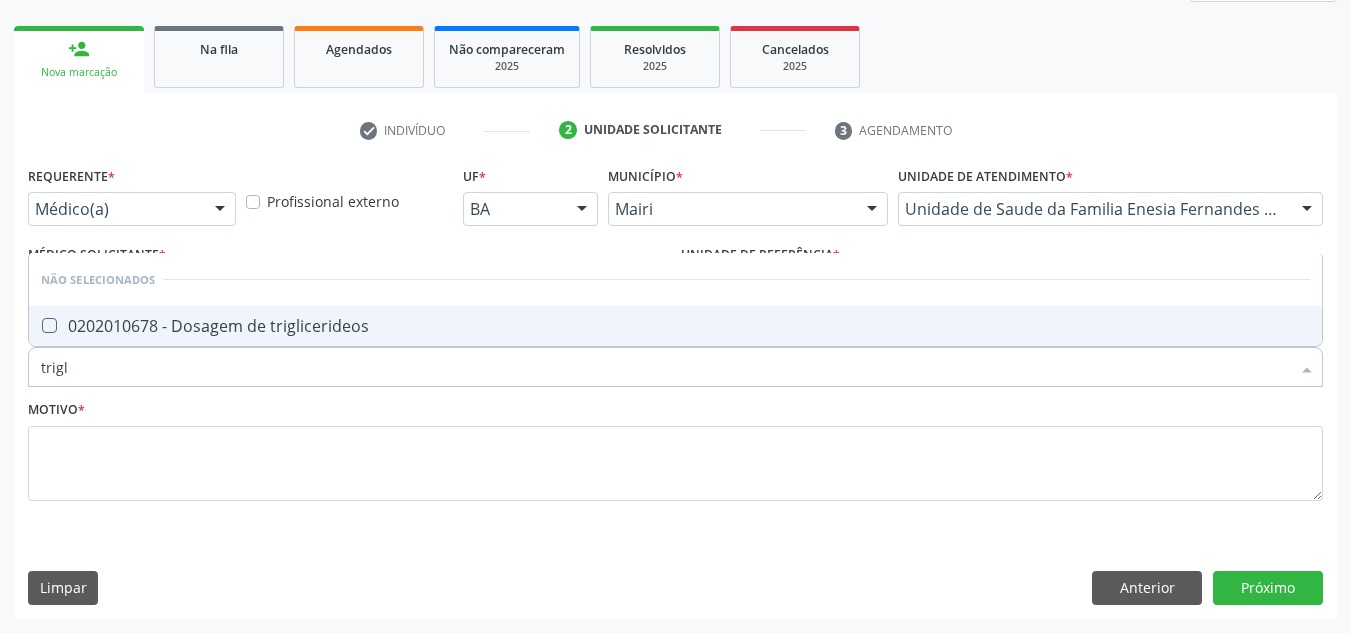 click on "0202010678 - Dosagem de triglicerideos" at bounding box center (675, 326) 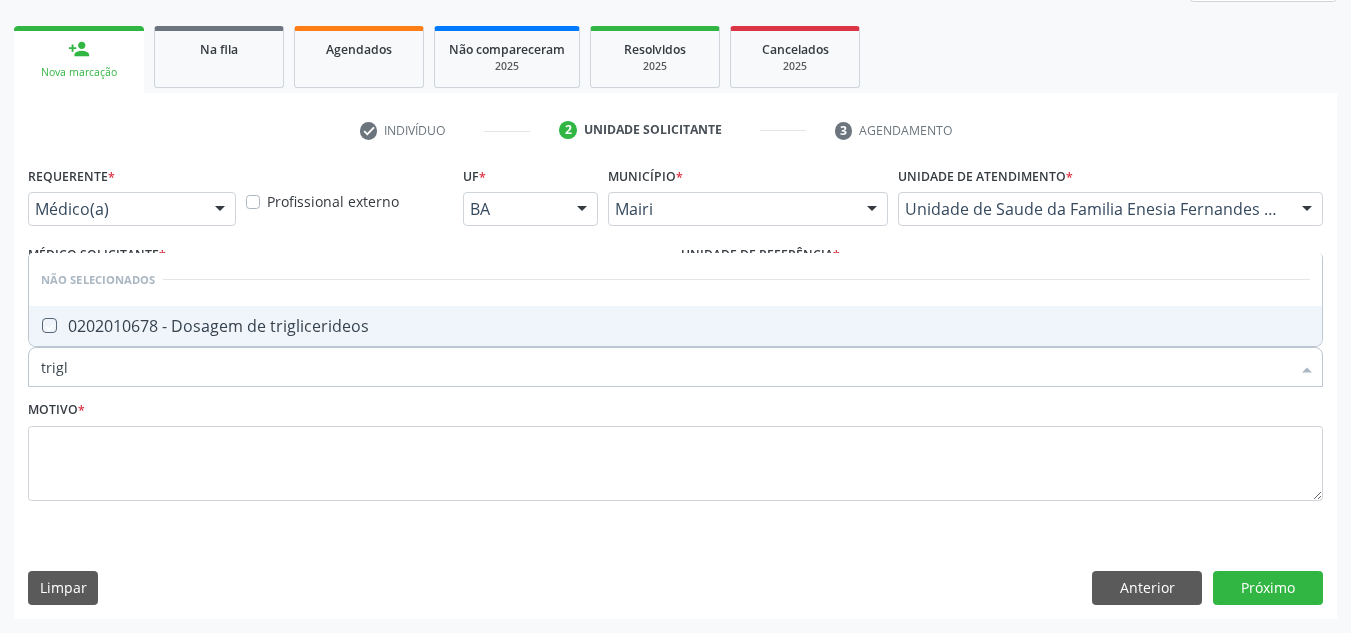 checkbox on "true" 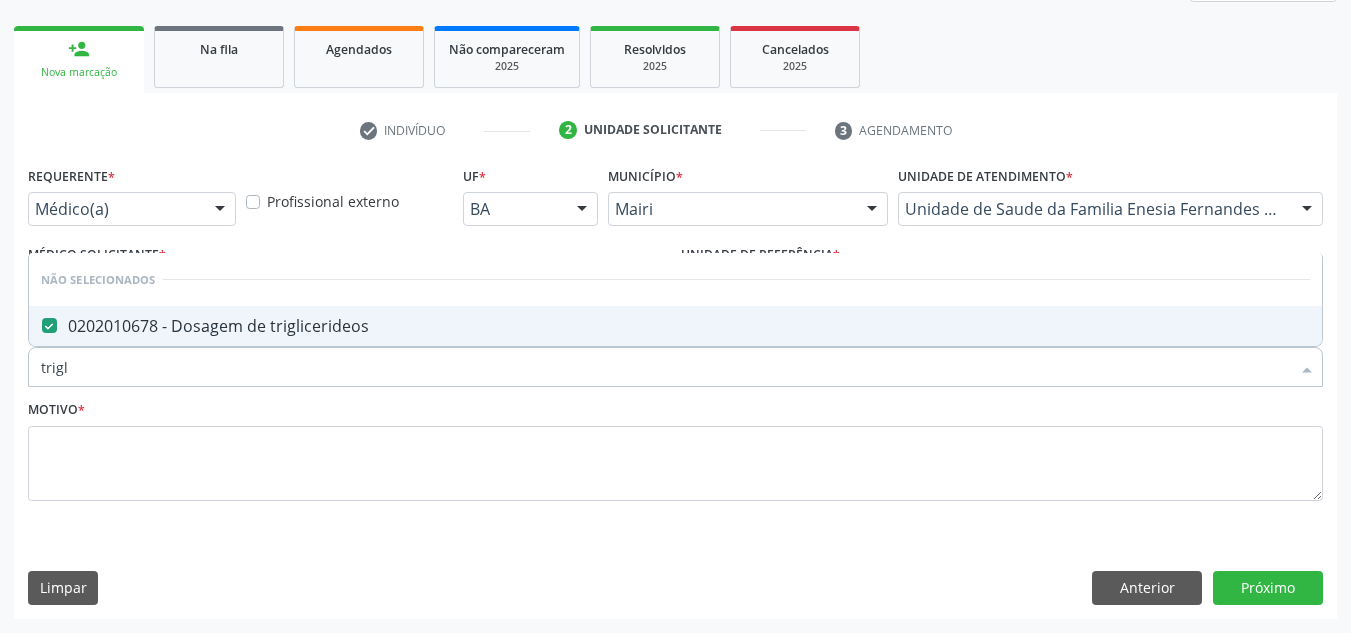 drag, startPoint x: 79, startPoint y: 372, endPoint x: 45, endPoint y: 380, distance: 34.928497 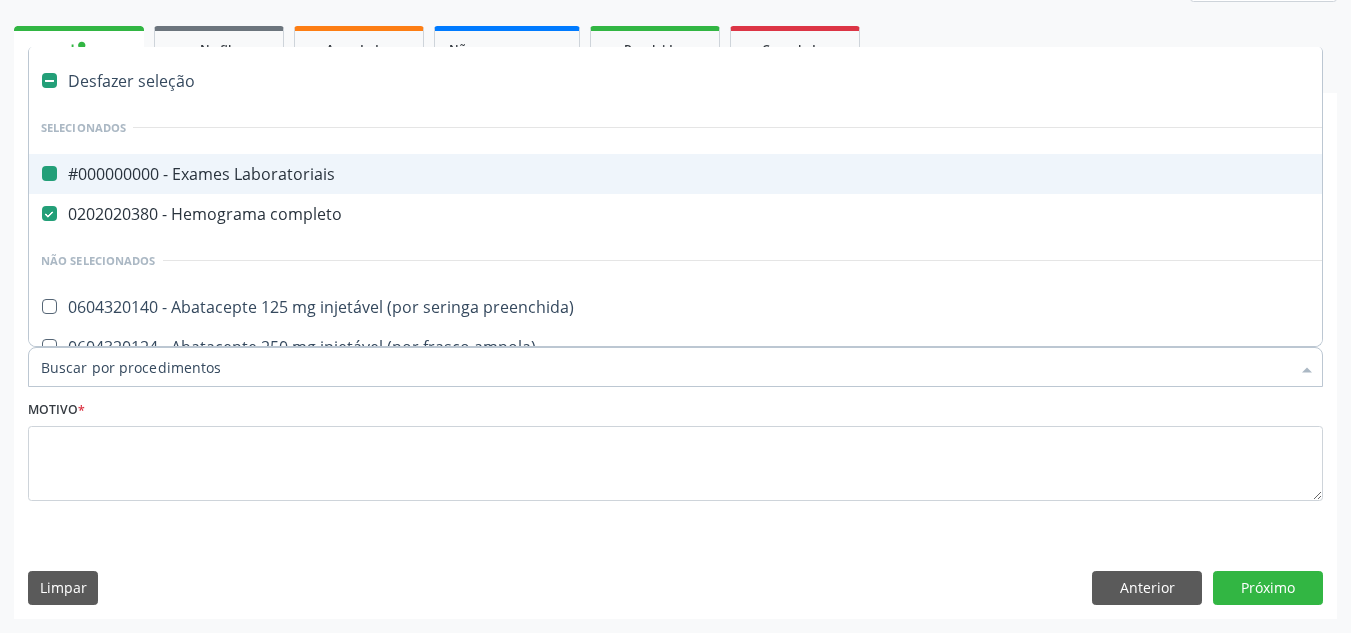 type on "u" 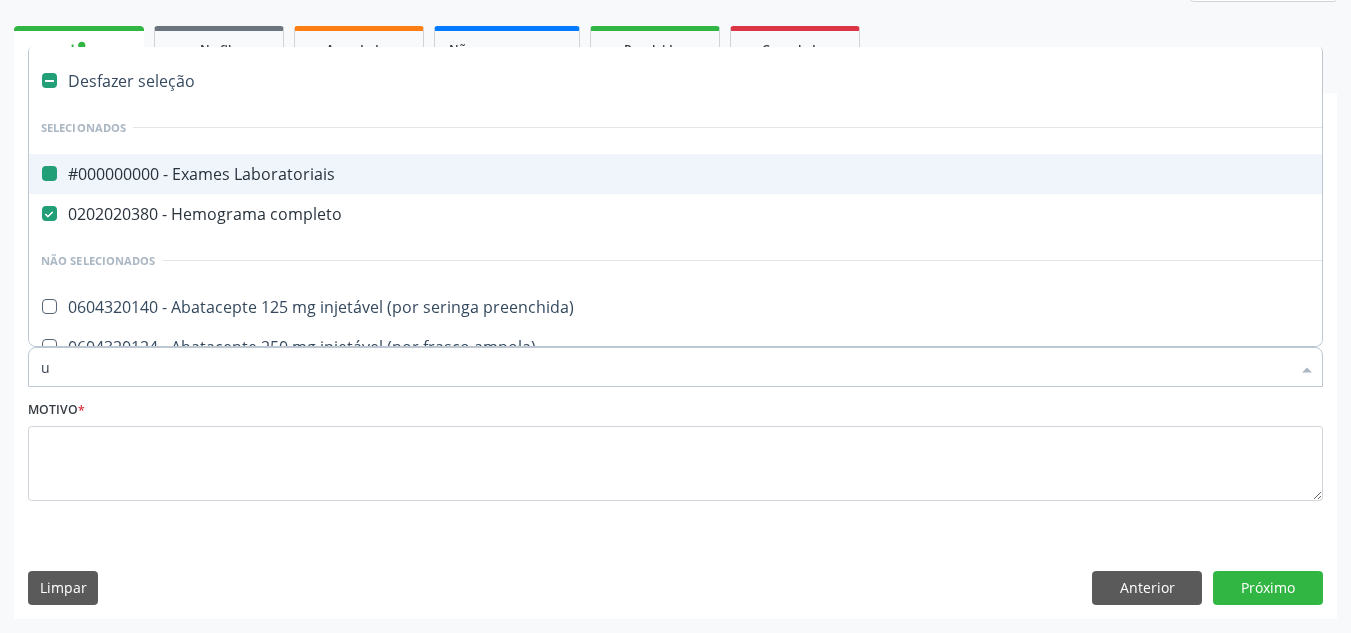 checkbox on "false" 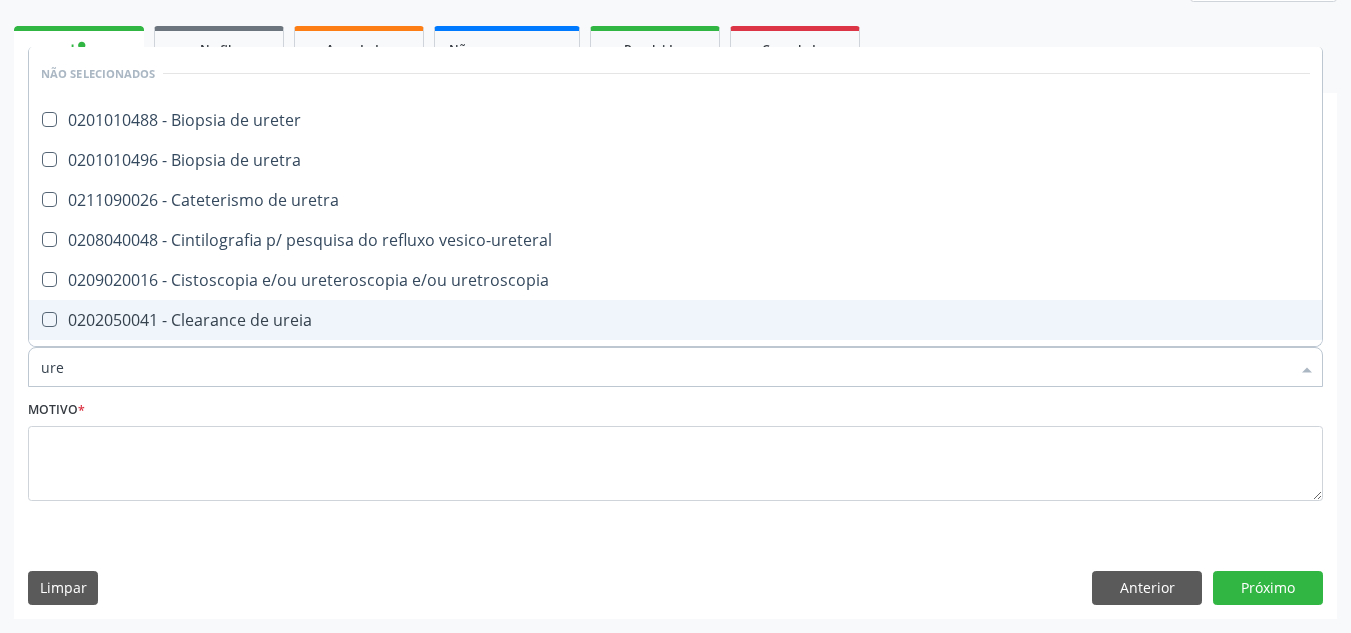 type on "urei" 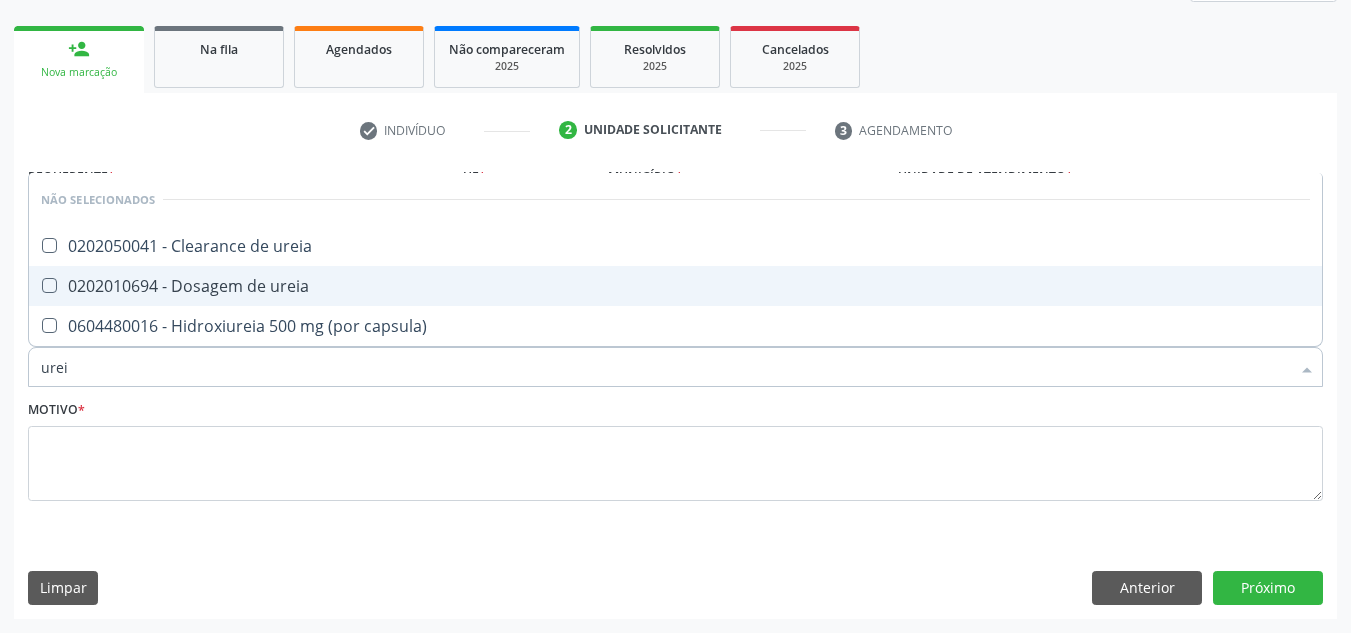 click on "0202010694 - Dosagem de ureia" at bounding box center (675, 286) 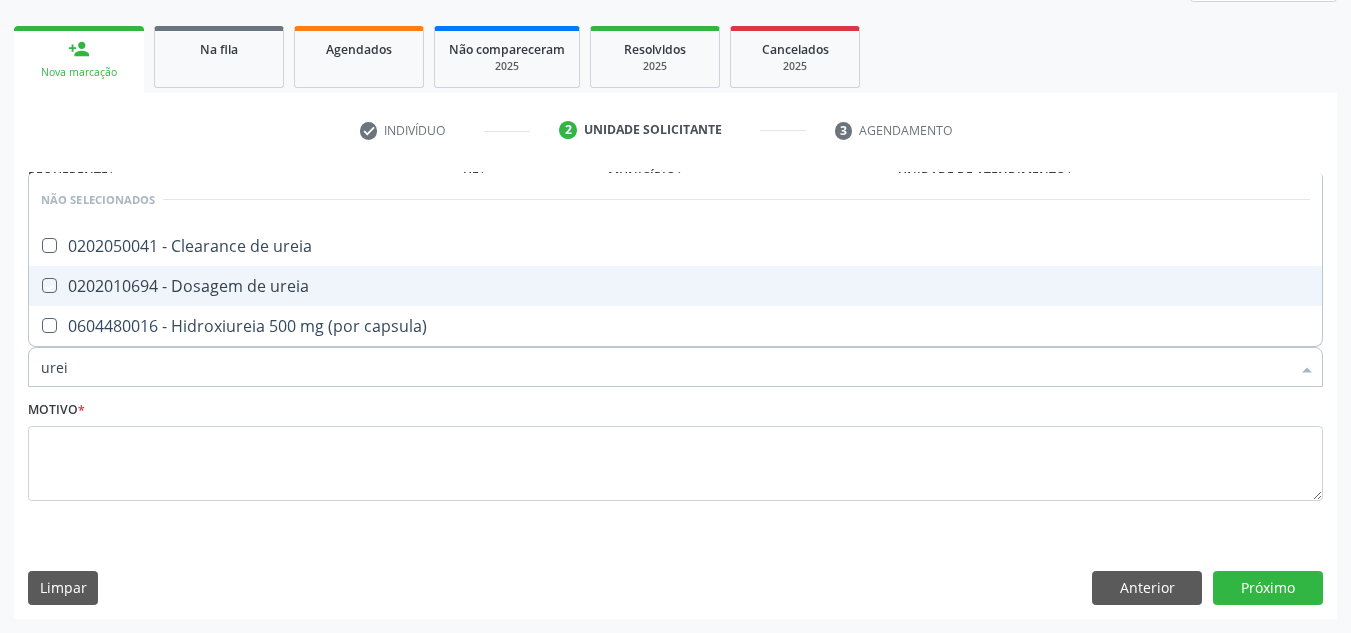 checkbox on "true" 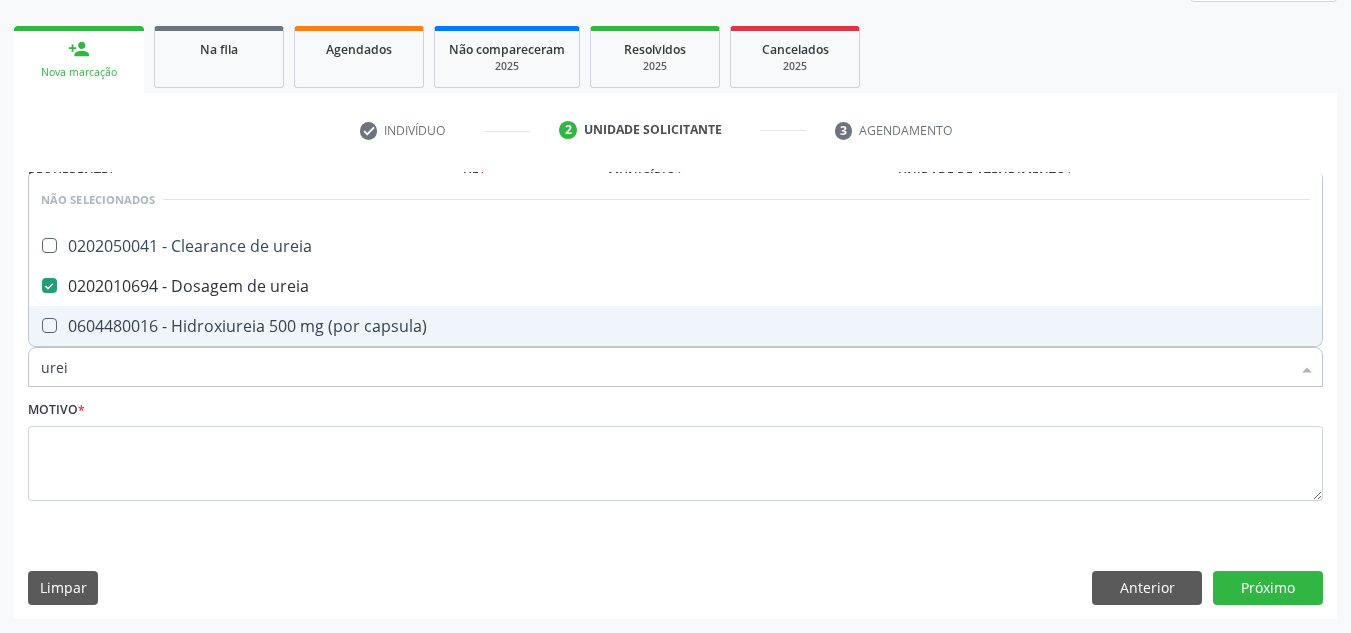 drag, startPoint x: 106, startPoint y: 360, endPoint x: 0, endPoint y: 394, distance: 111.31936 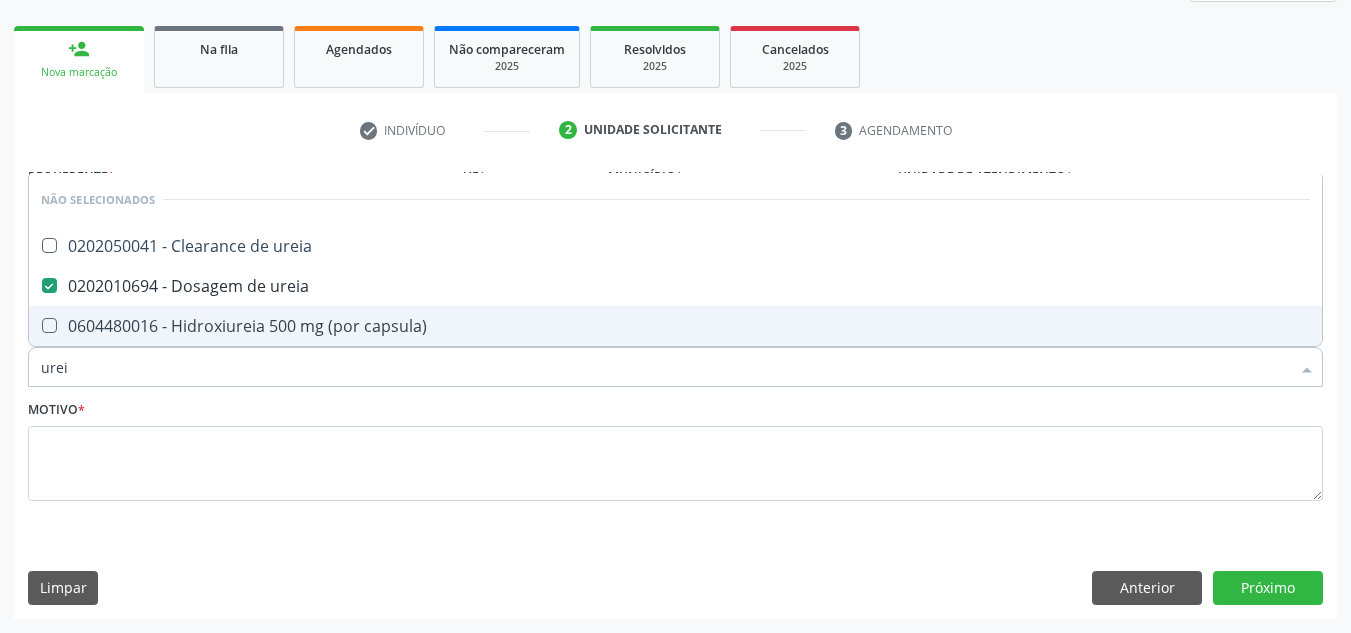 type 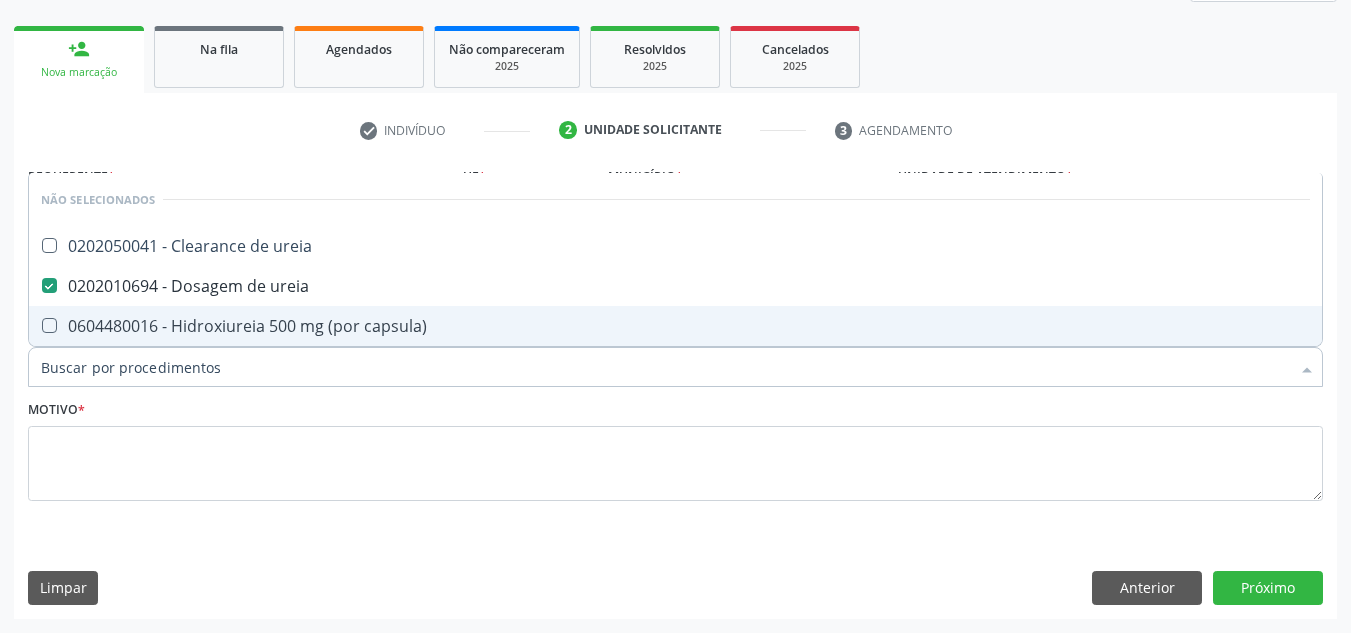 checkbox on "true" 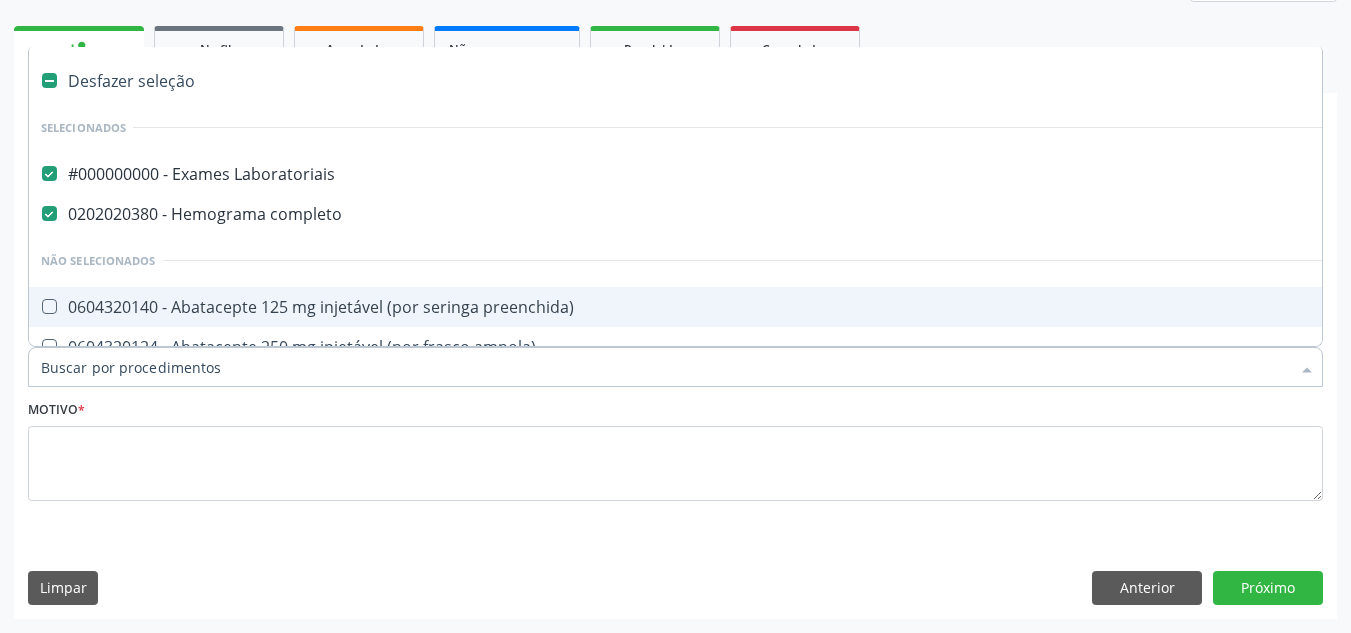 type on "g" 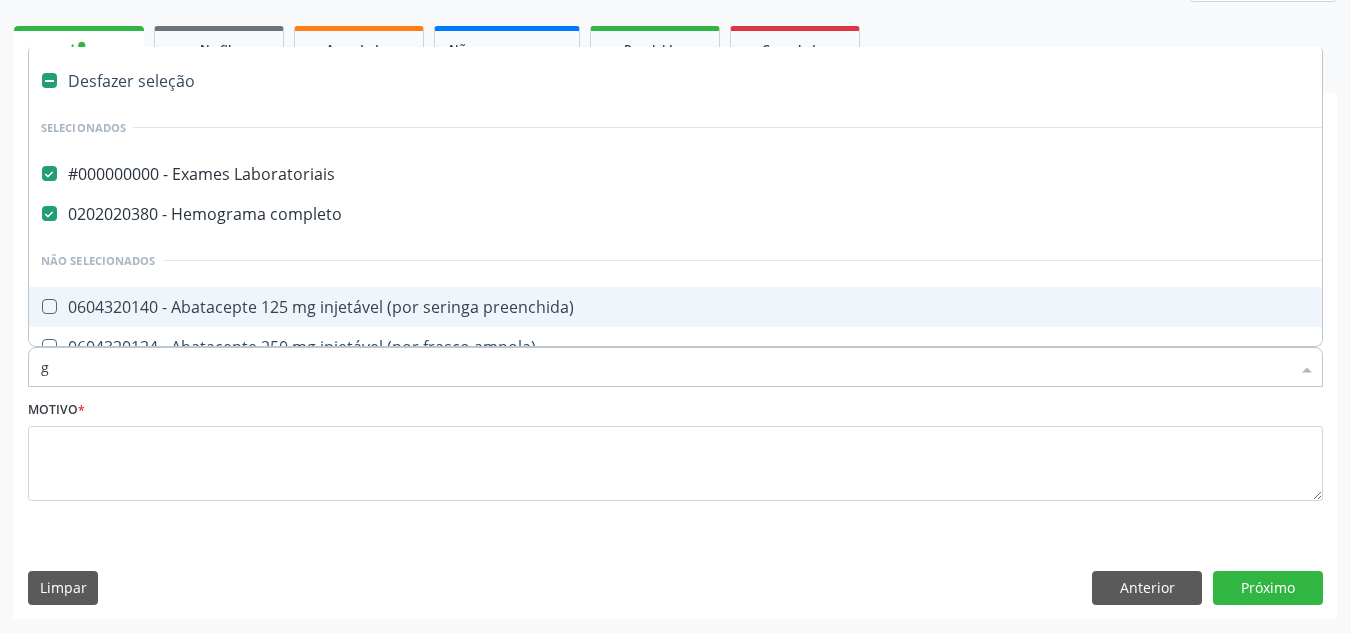 checkbox on "true" 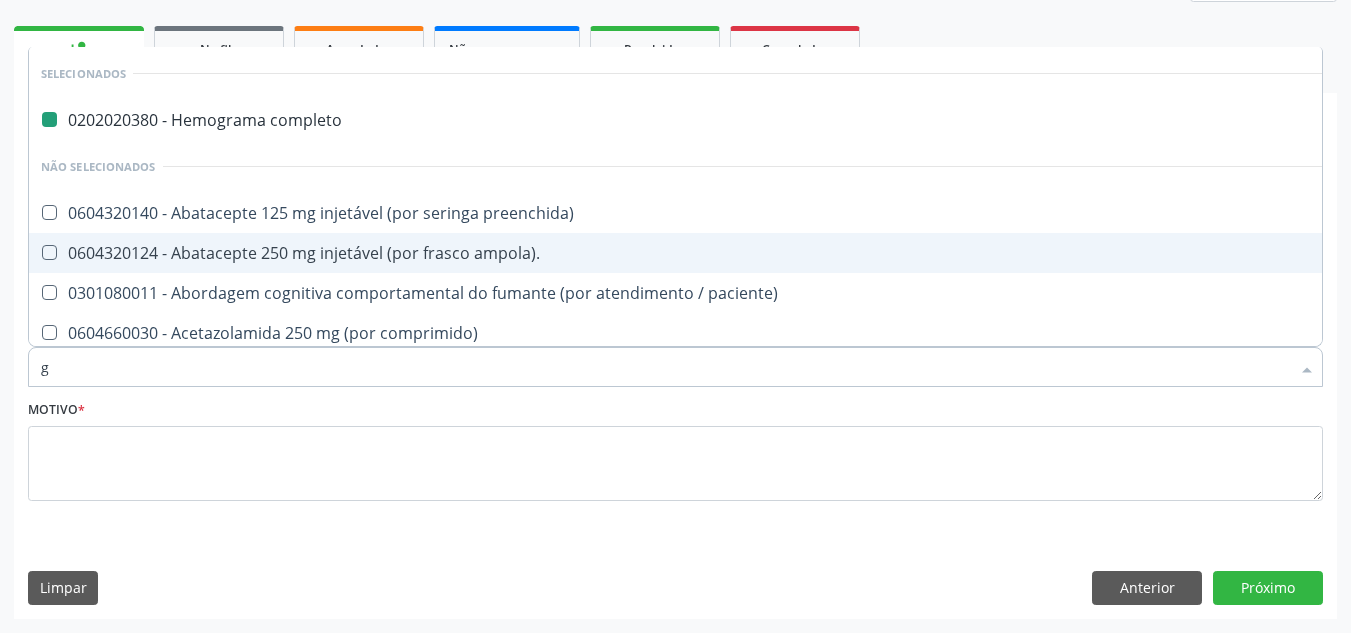 type on "gl" 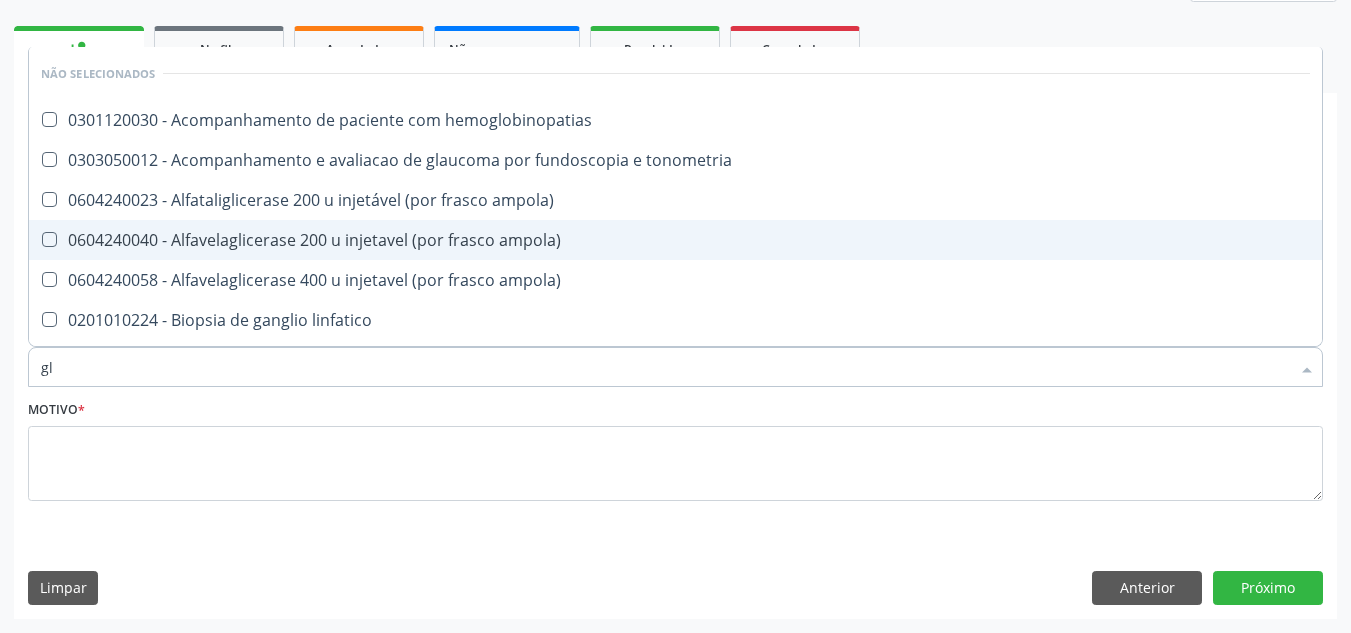 type on "gli" 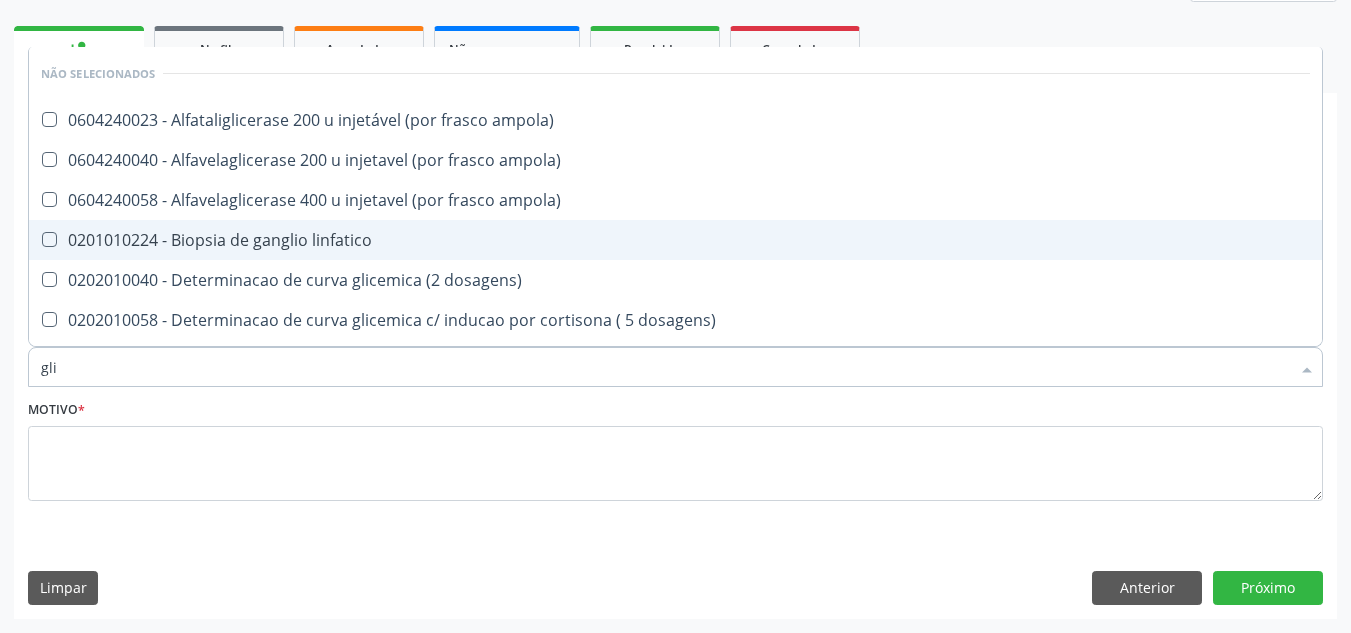 type on "glic" 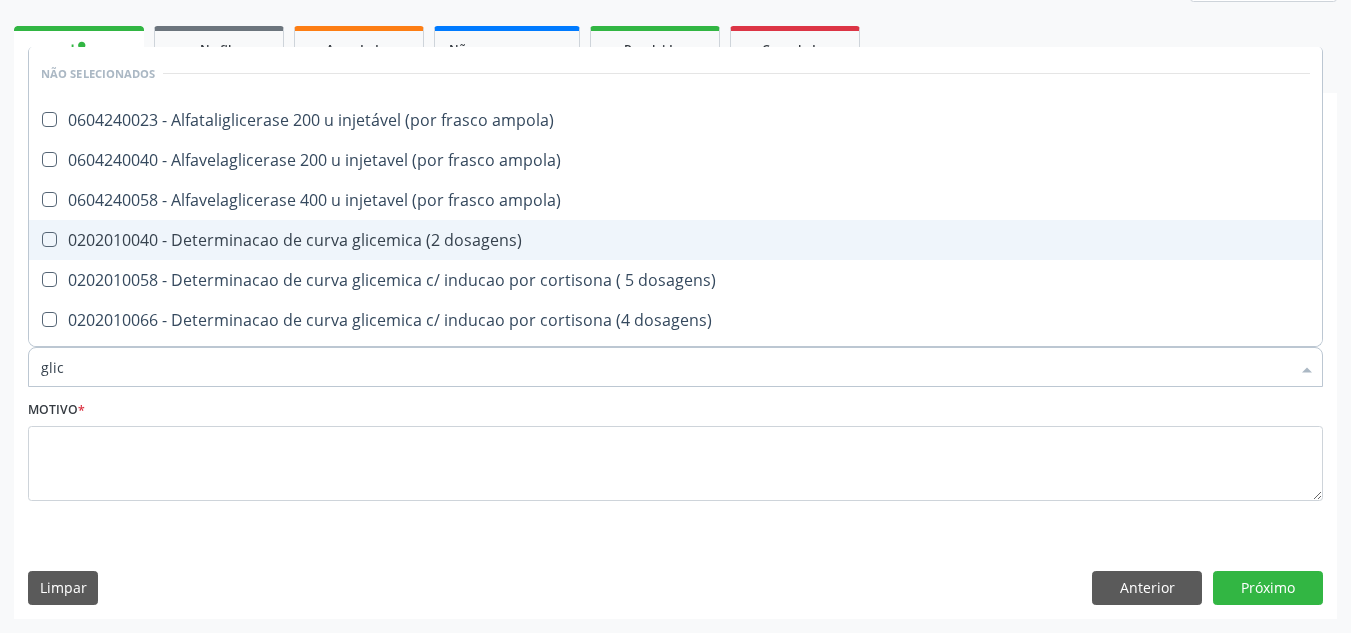 type on "glice" 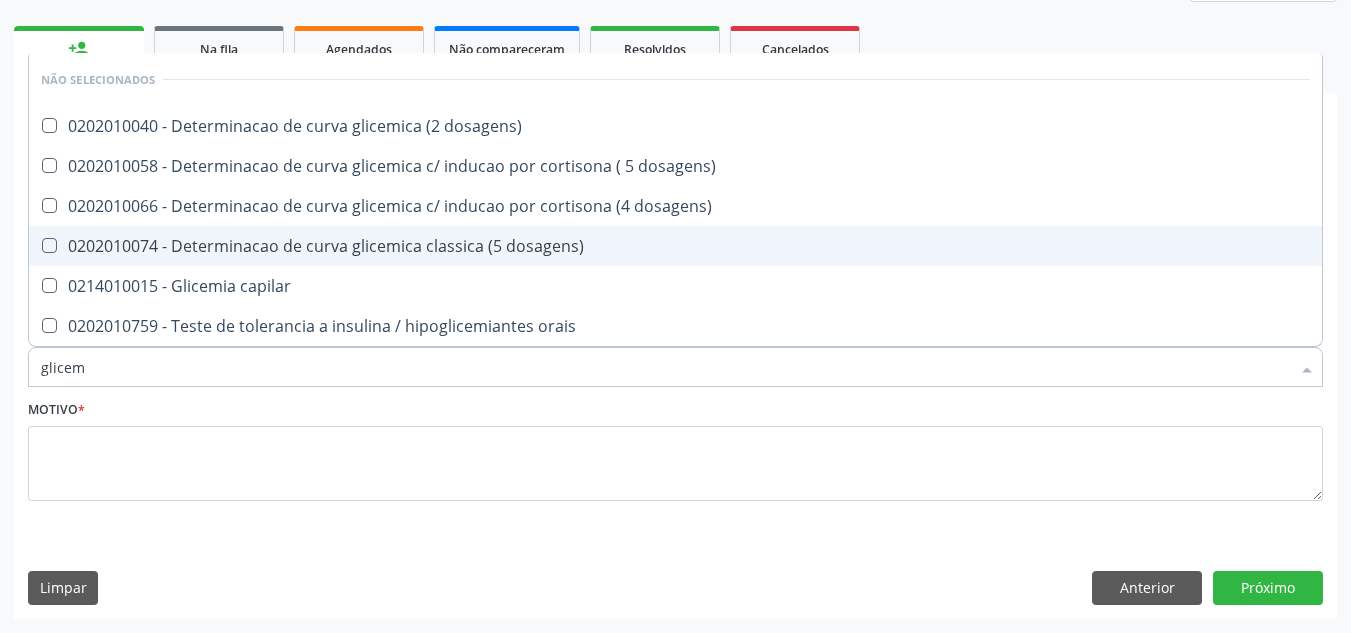 type on "glicemi" 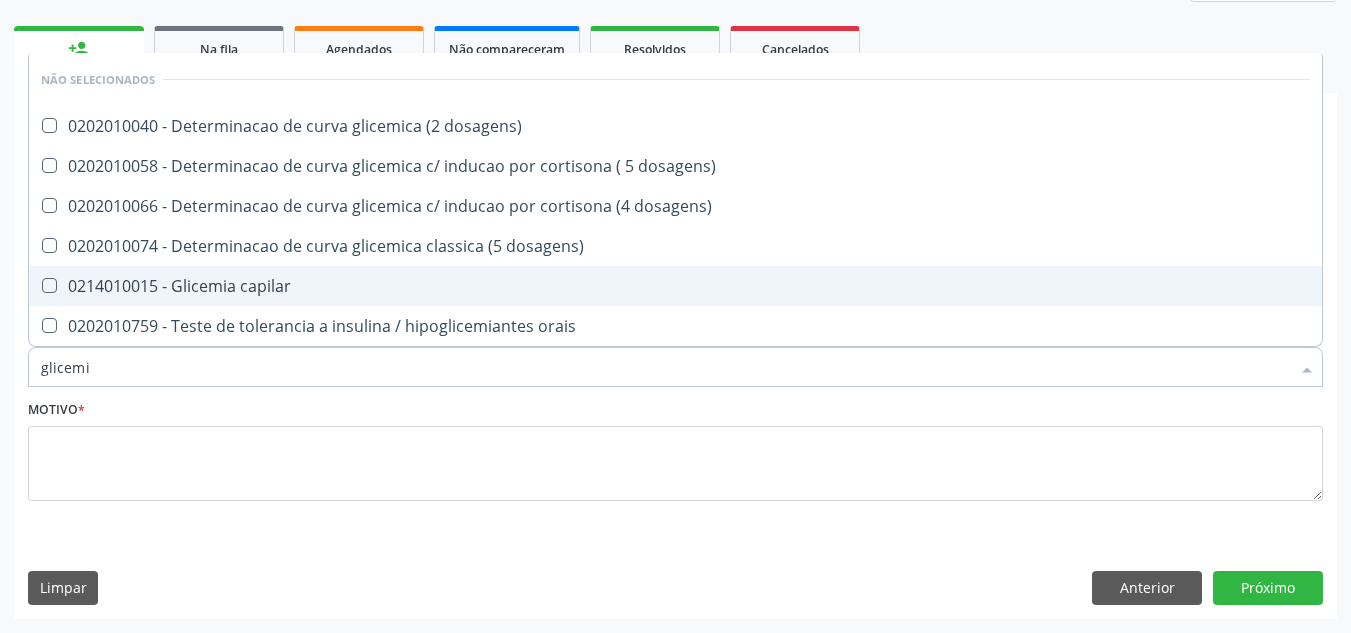 click on "0214010015 - Glicemia capilar" at bounding box center (675, 286) 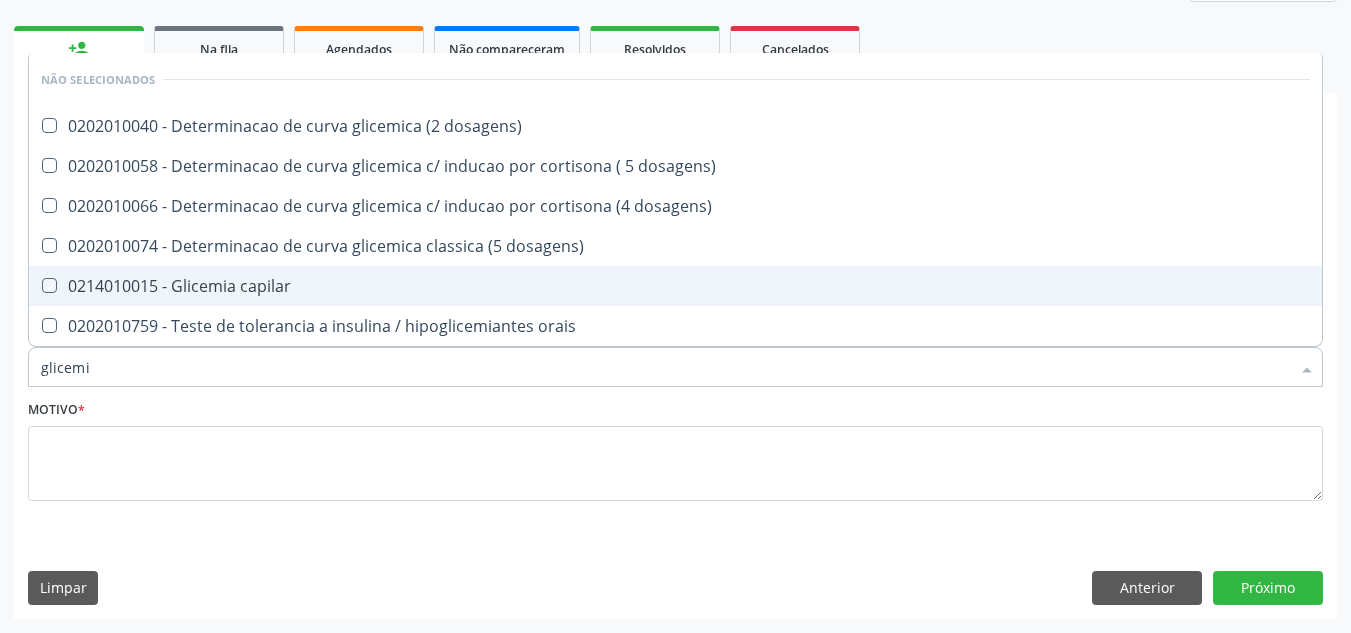 checkbox on "true" 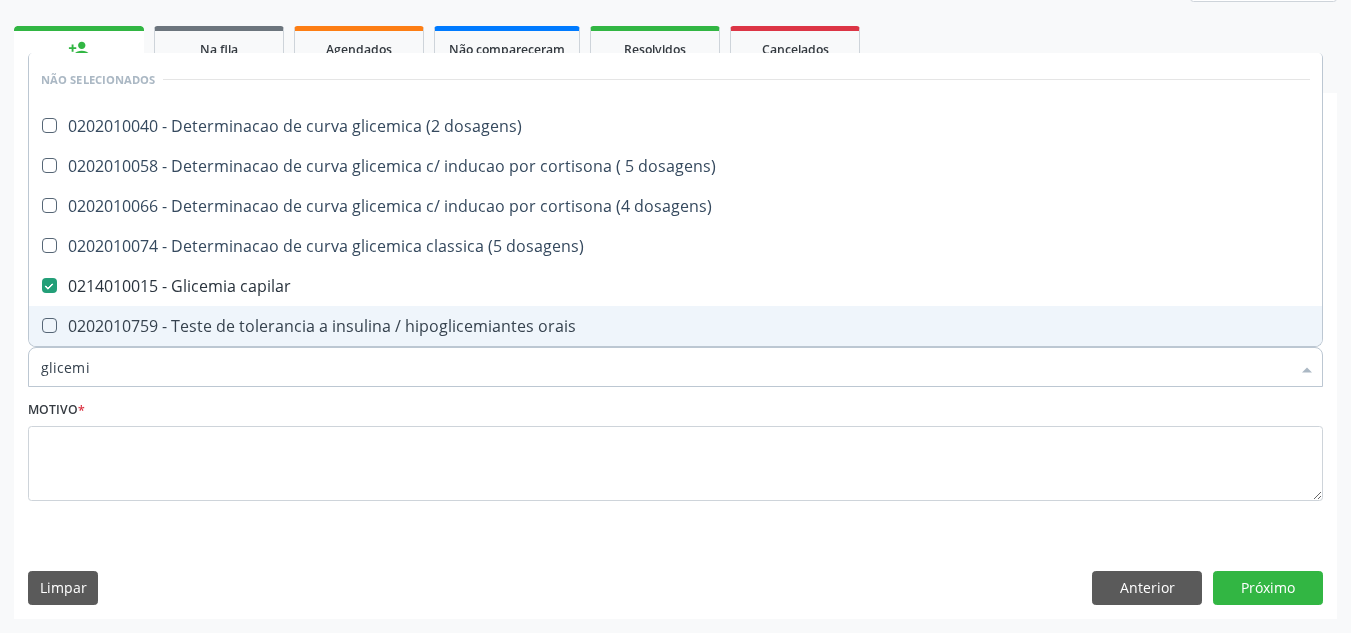 drag, startPoint x: 147, startPoint y: 371, endPoint x: 1, endPoint y: 384, distance: 146.57762 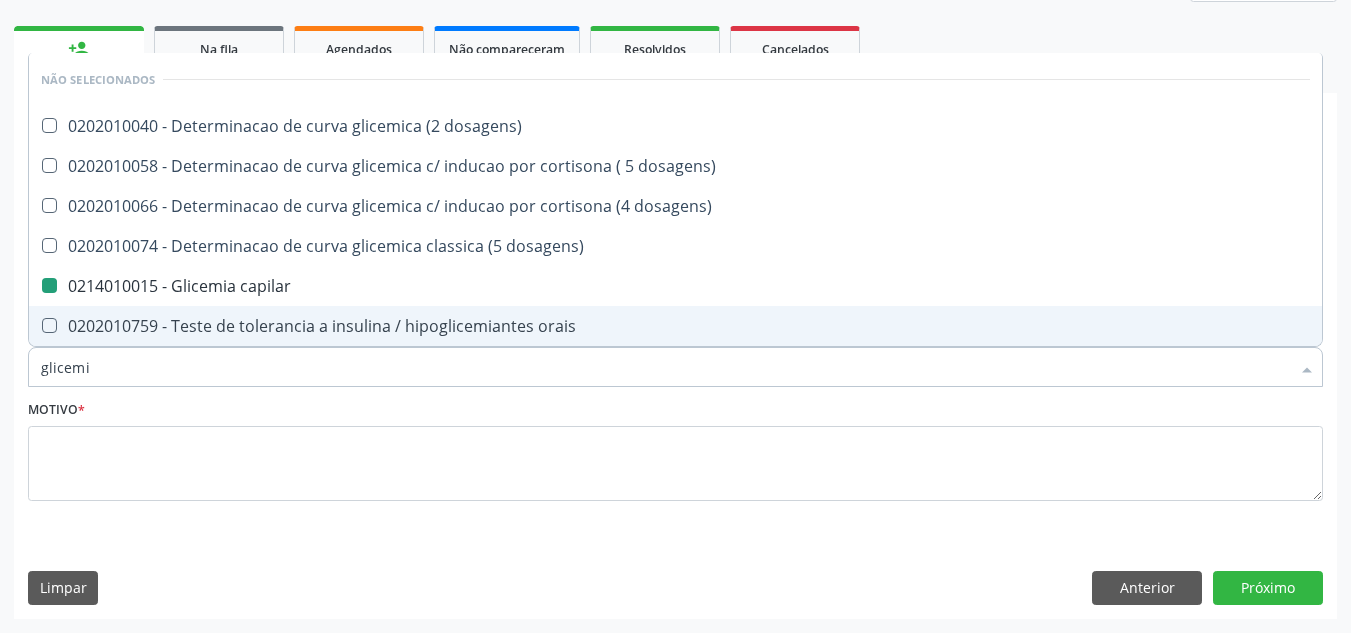 type 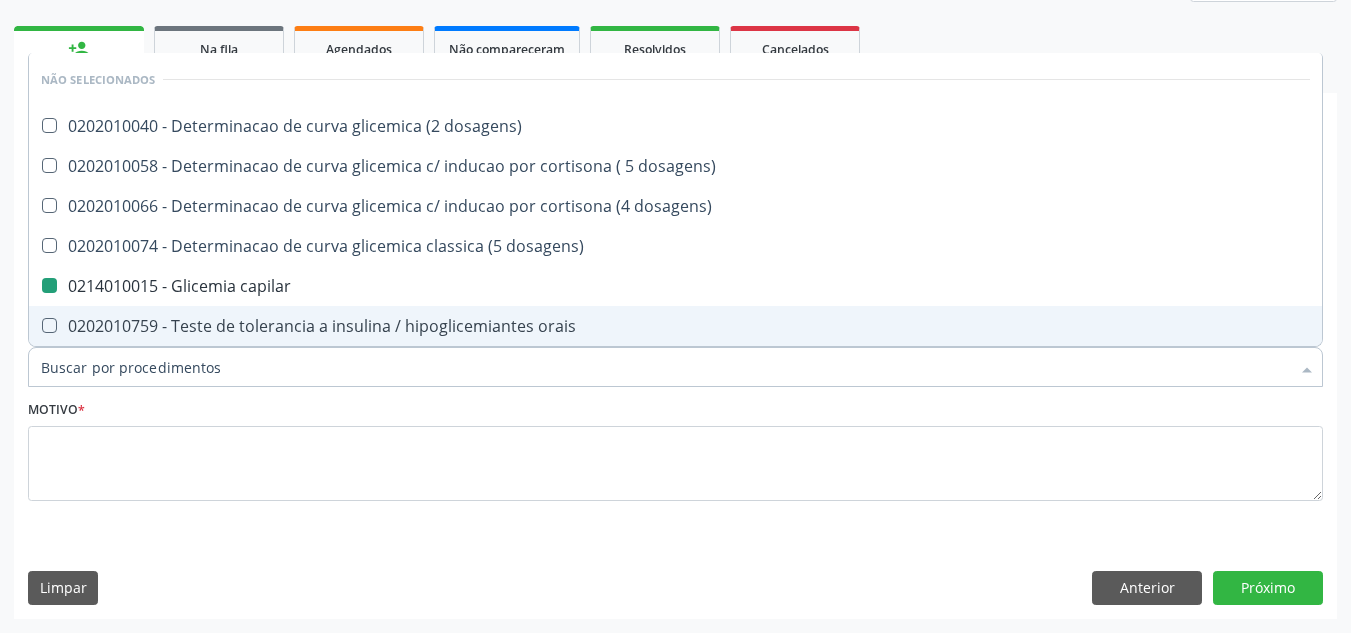 checkbox on "true" 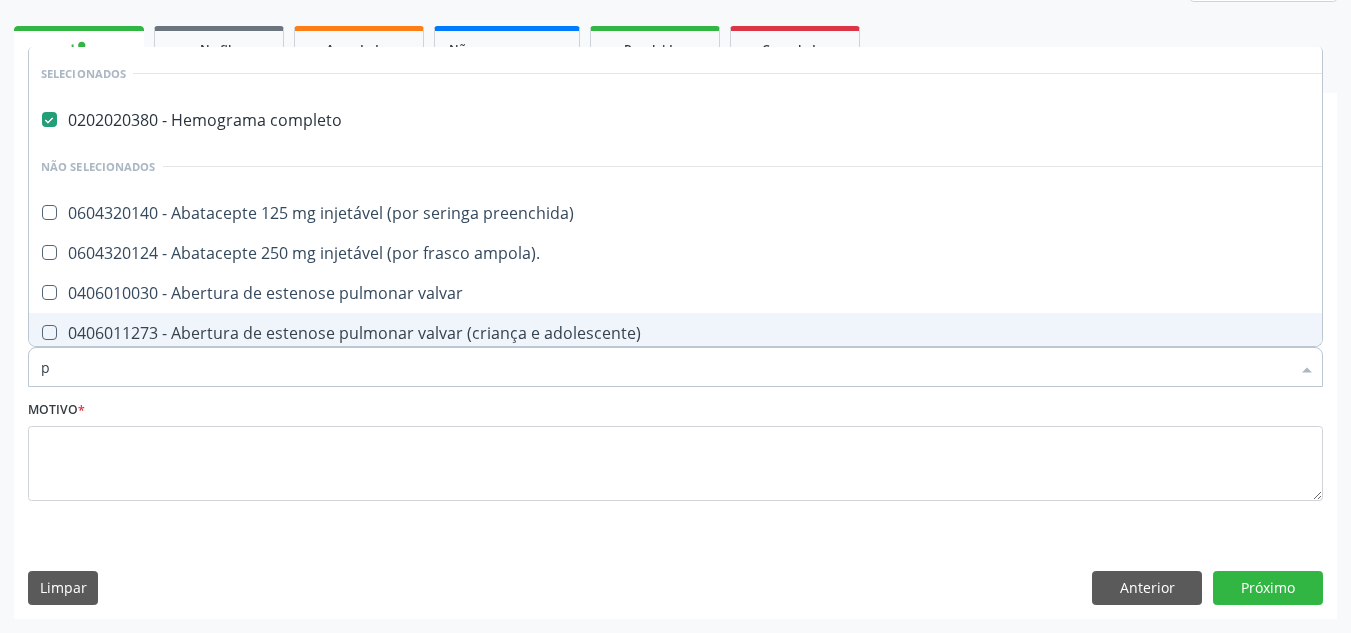 type on "po" 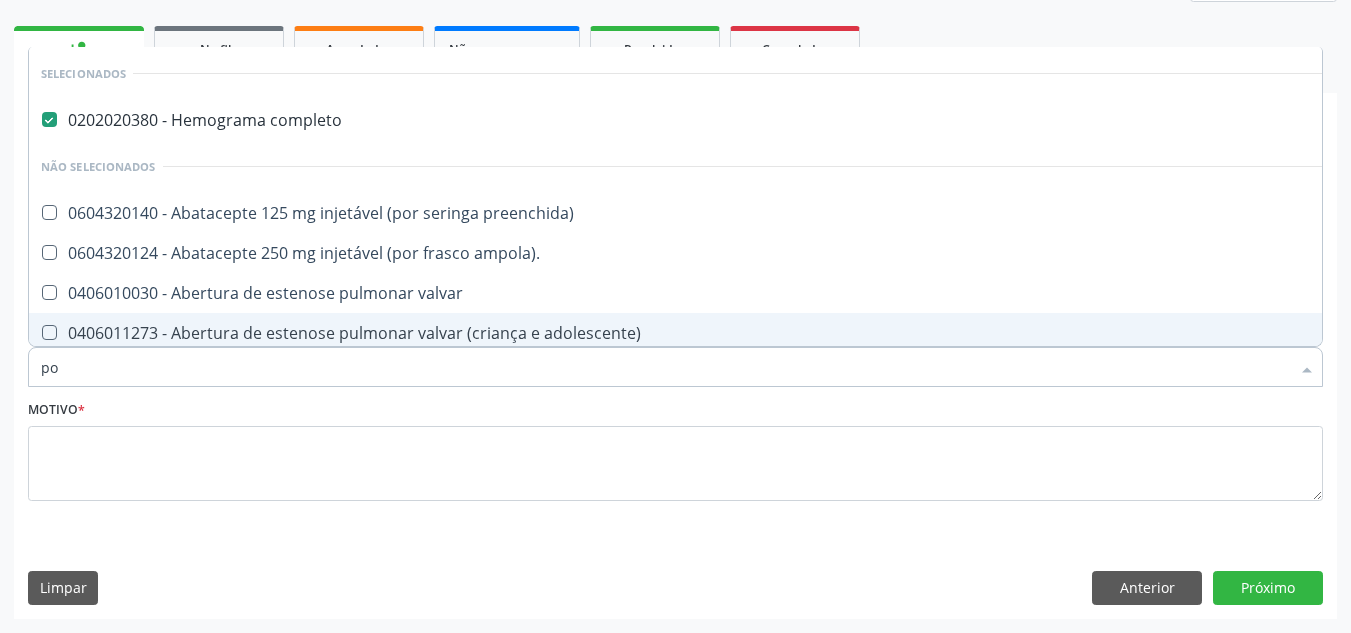 checkbox on "false" 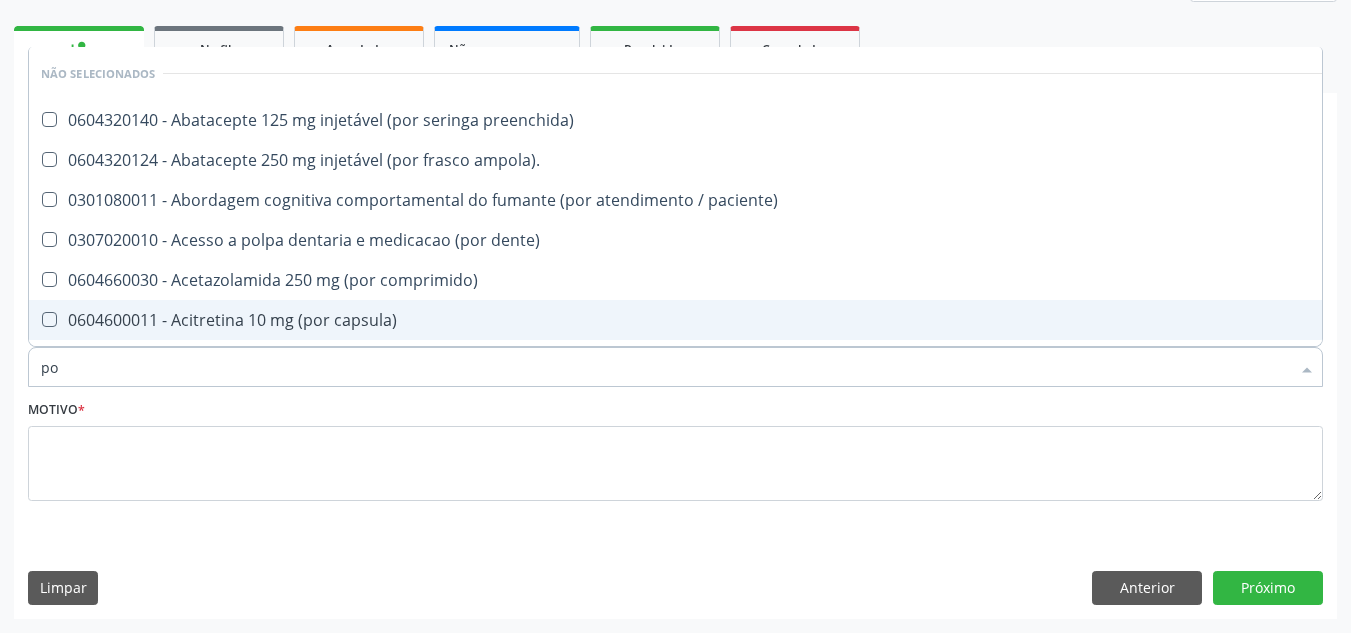 type on "pot" 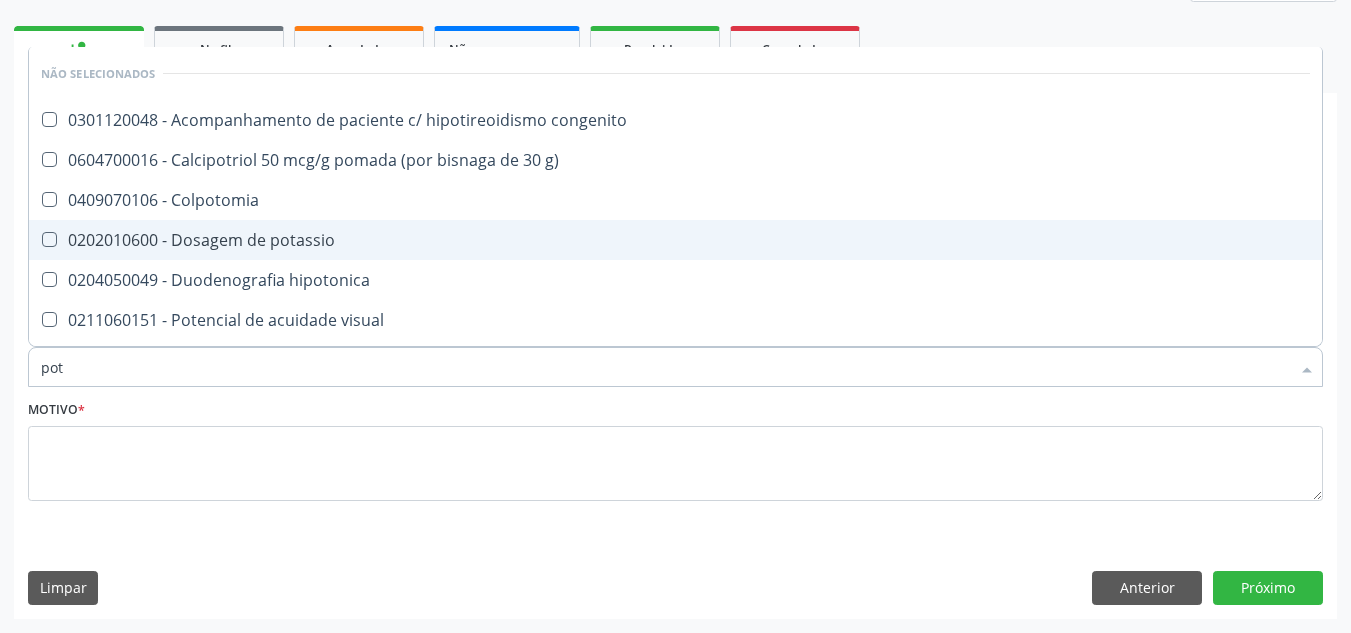 click on "0202010600 - Dosagem de potassio" at bounding box center (675, 240) 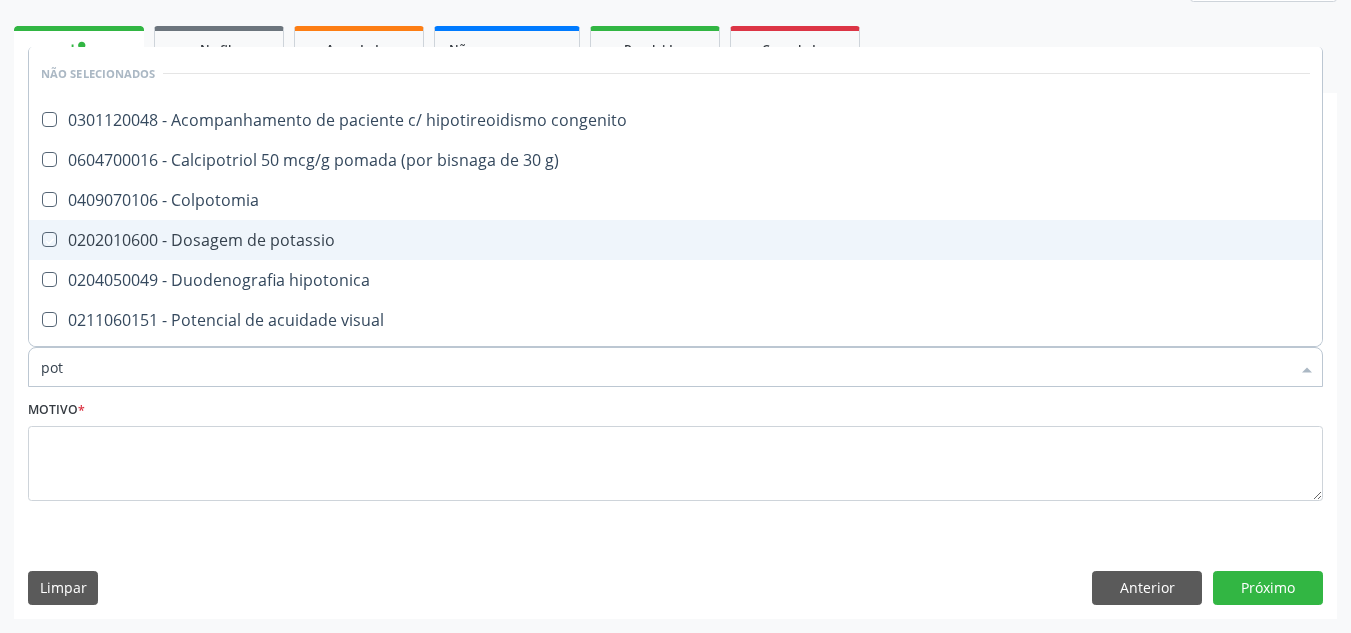 checkbox on "true" 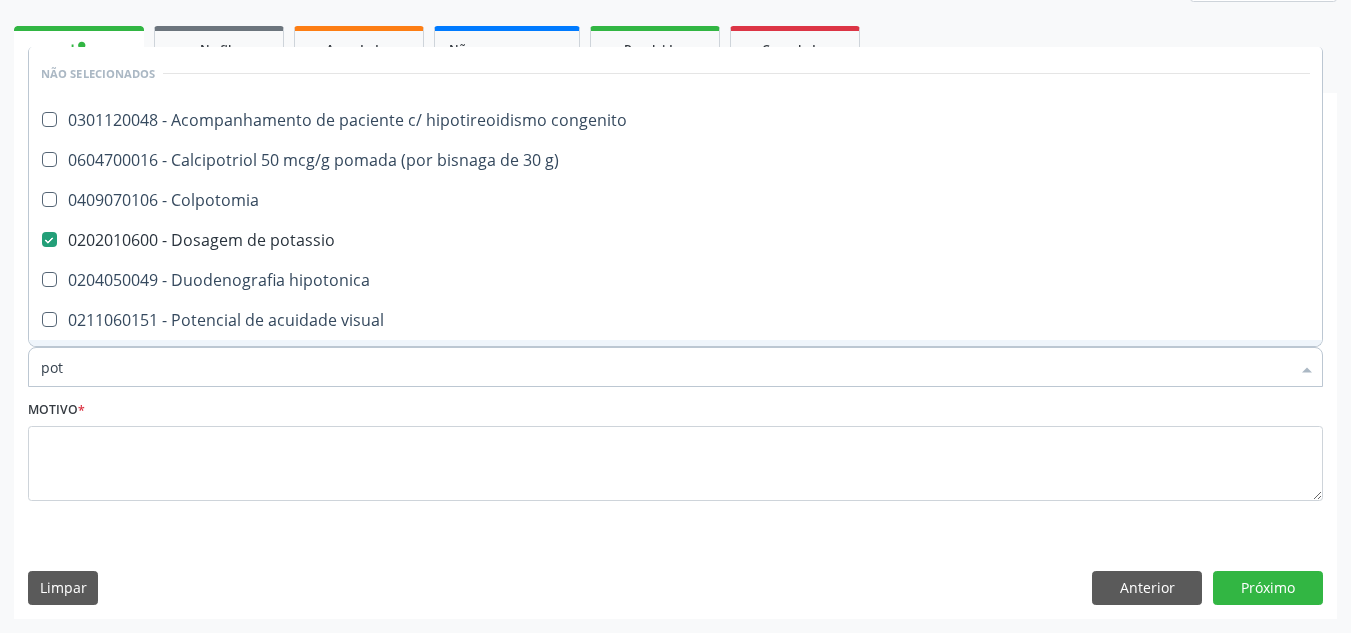drag, startPoint x: 117, startPoint y: 367, endPoint x: 0, endPoint y: 415, distance: 126.46343 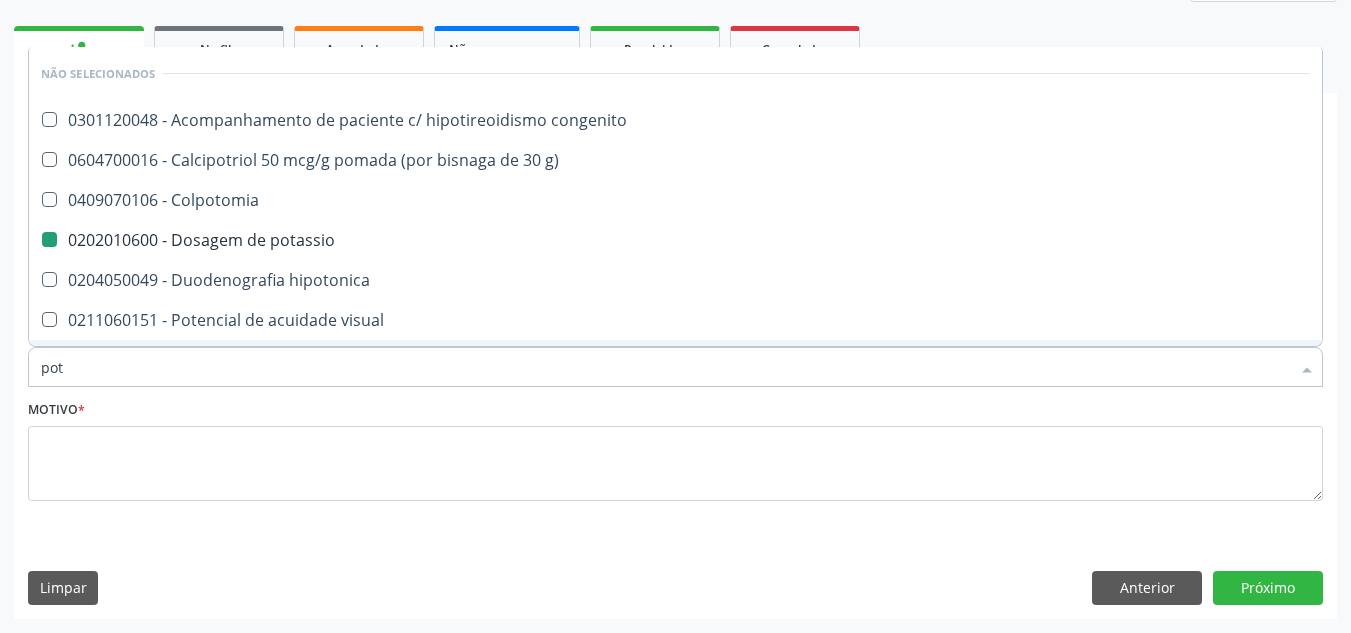 type 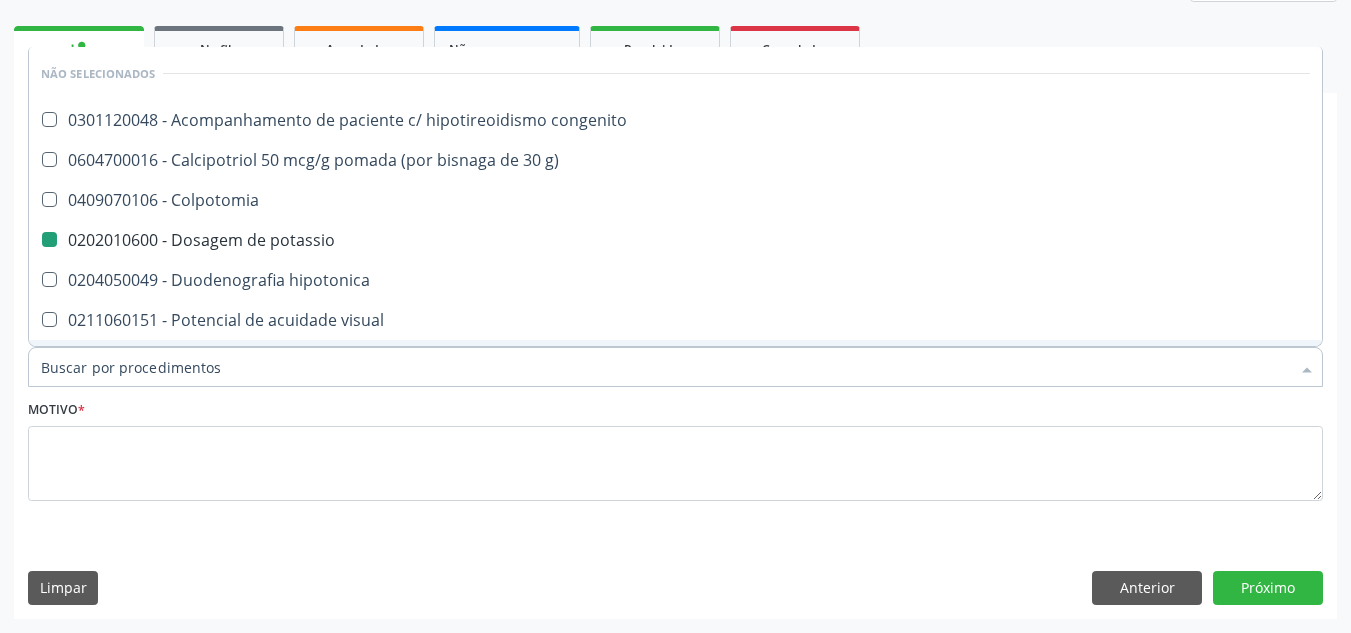 checkbox on "true" 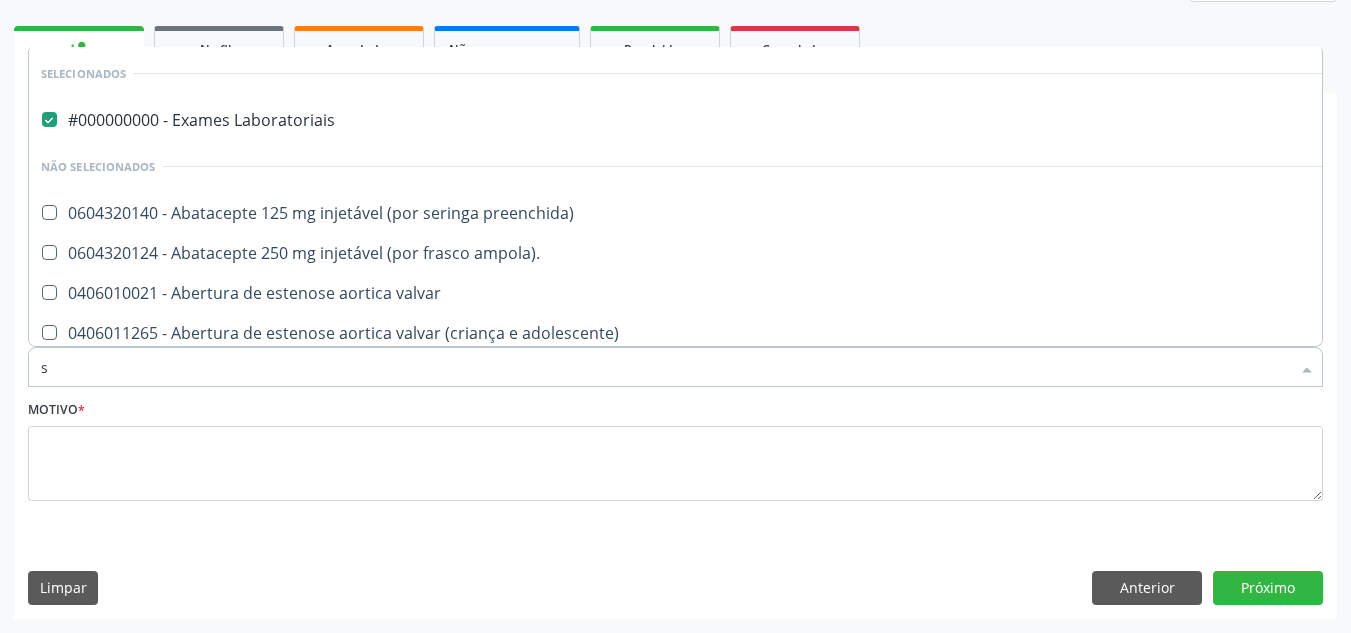 type on "so" 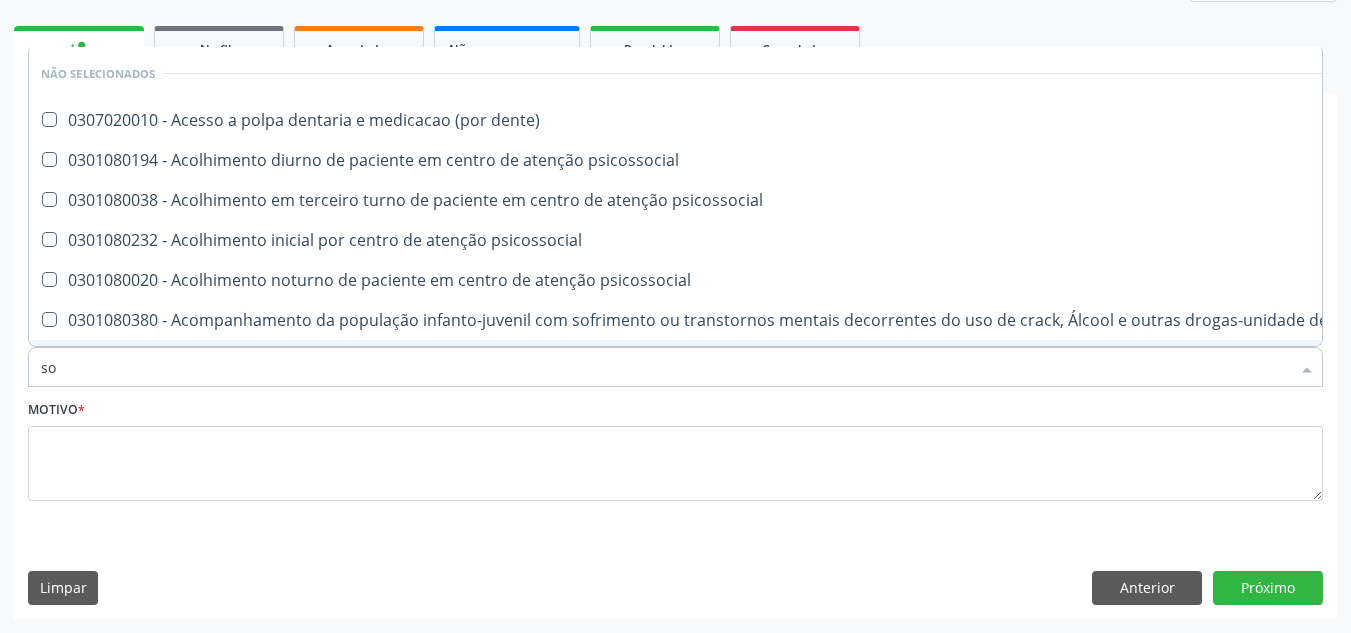 checkbox on "false" 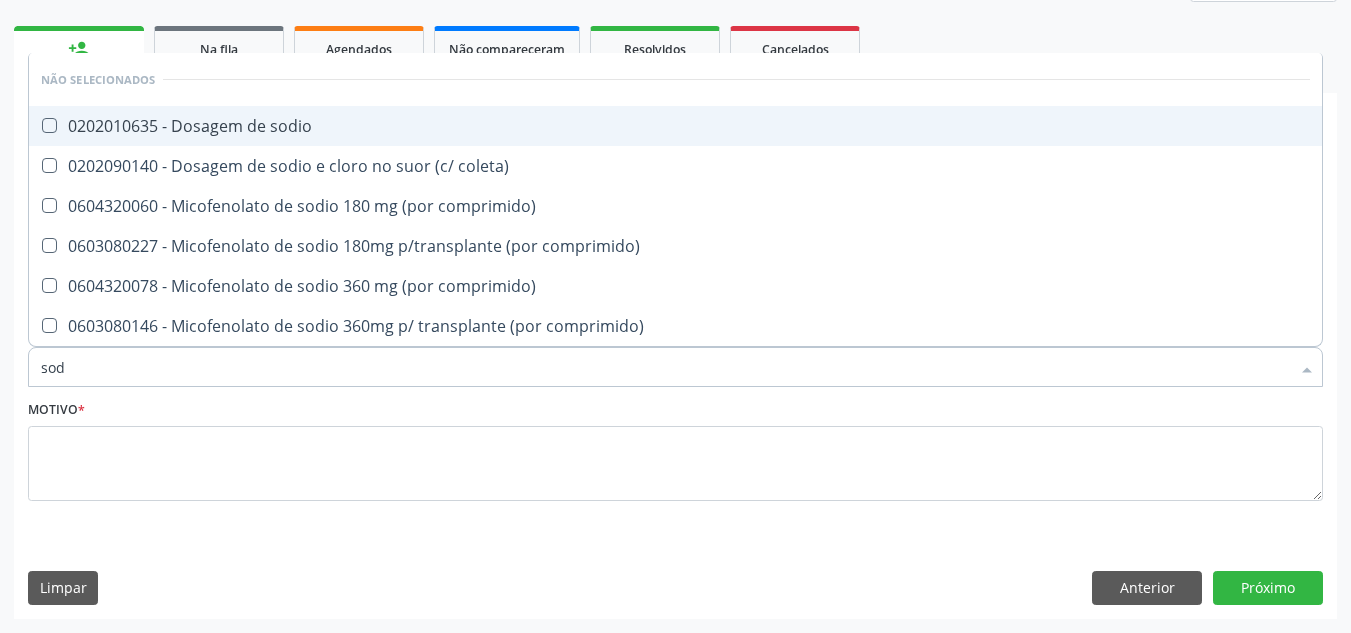 click on "0202010635 - Dosagem de sodio" at bounding box center (675, 126) 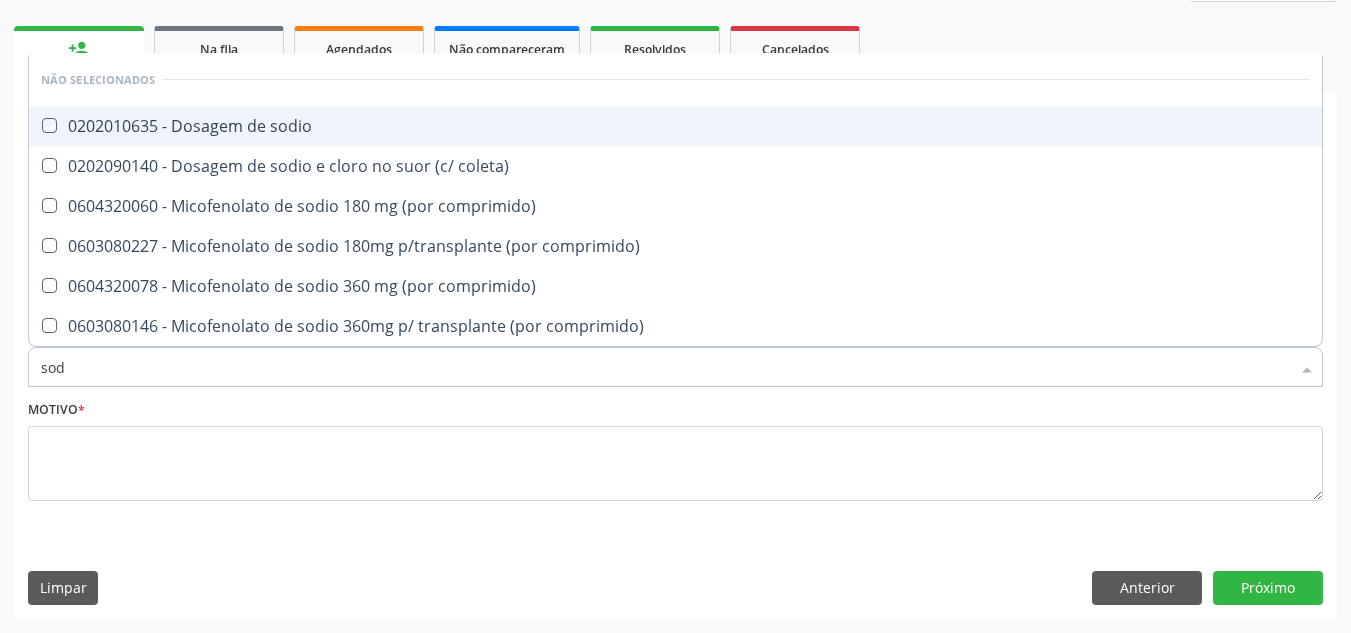 checkbox on "true" 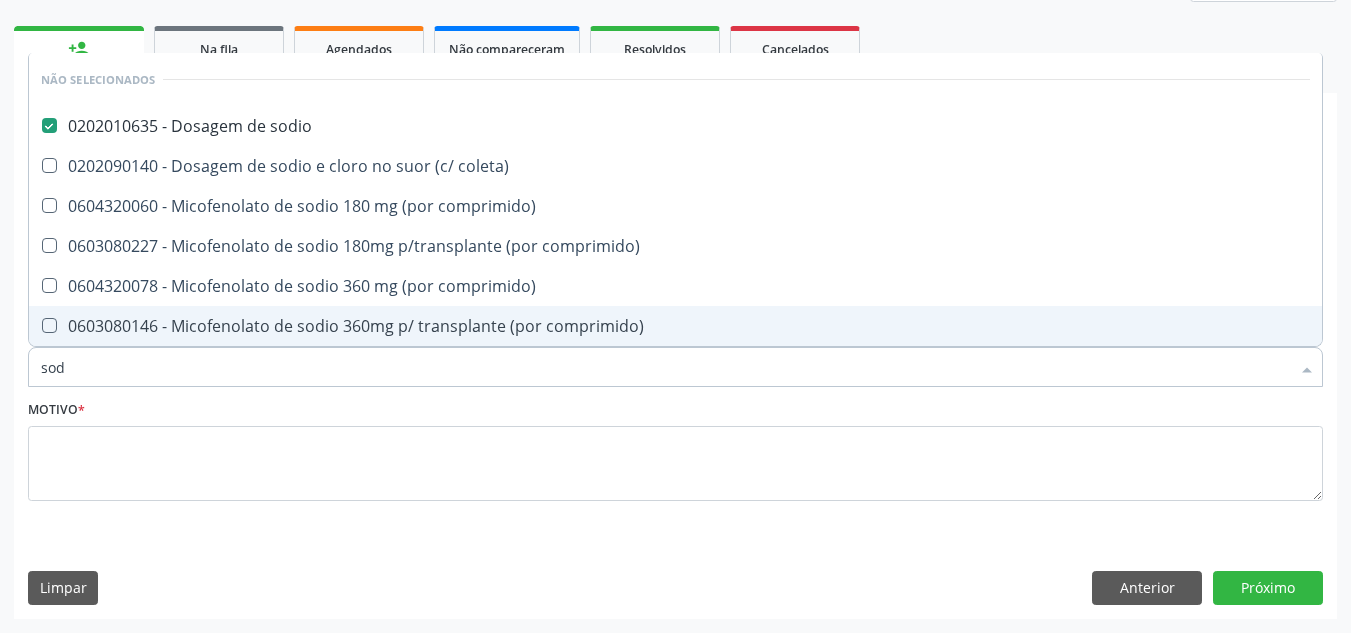 drag, startPoint x: 118, startPoint y: 381, endPoint x: 55, endPoint y: 393, distance: 64.132675 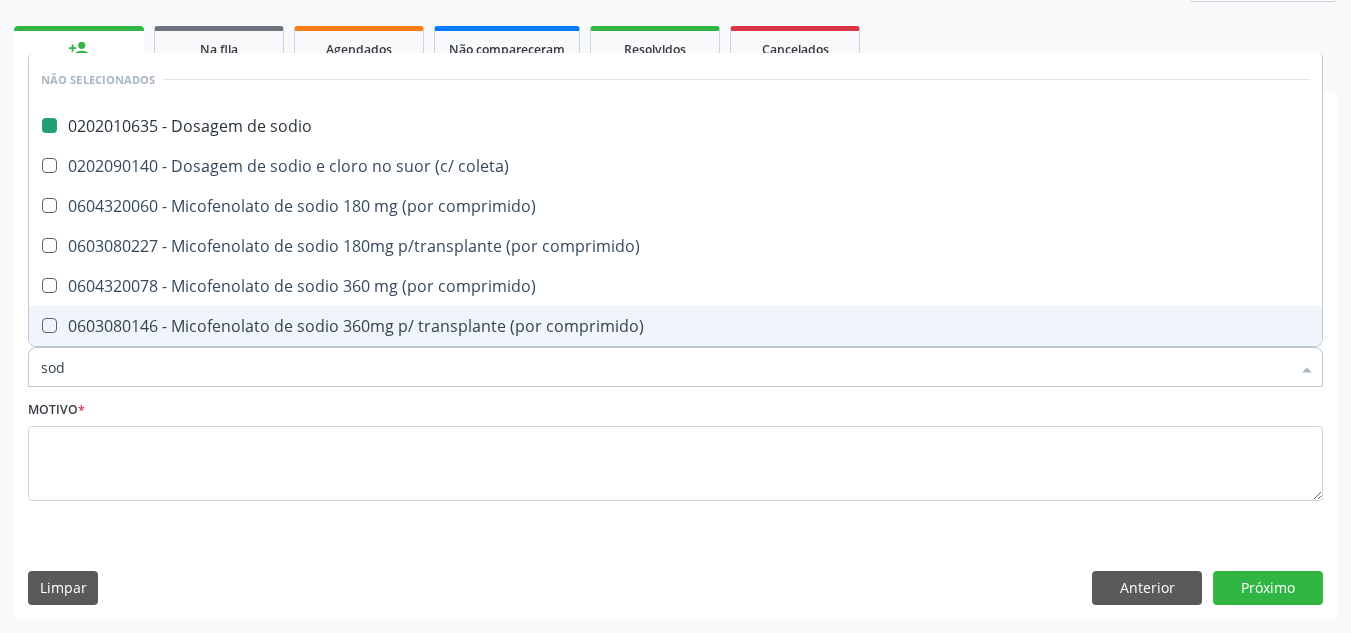 type on "so" 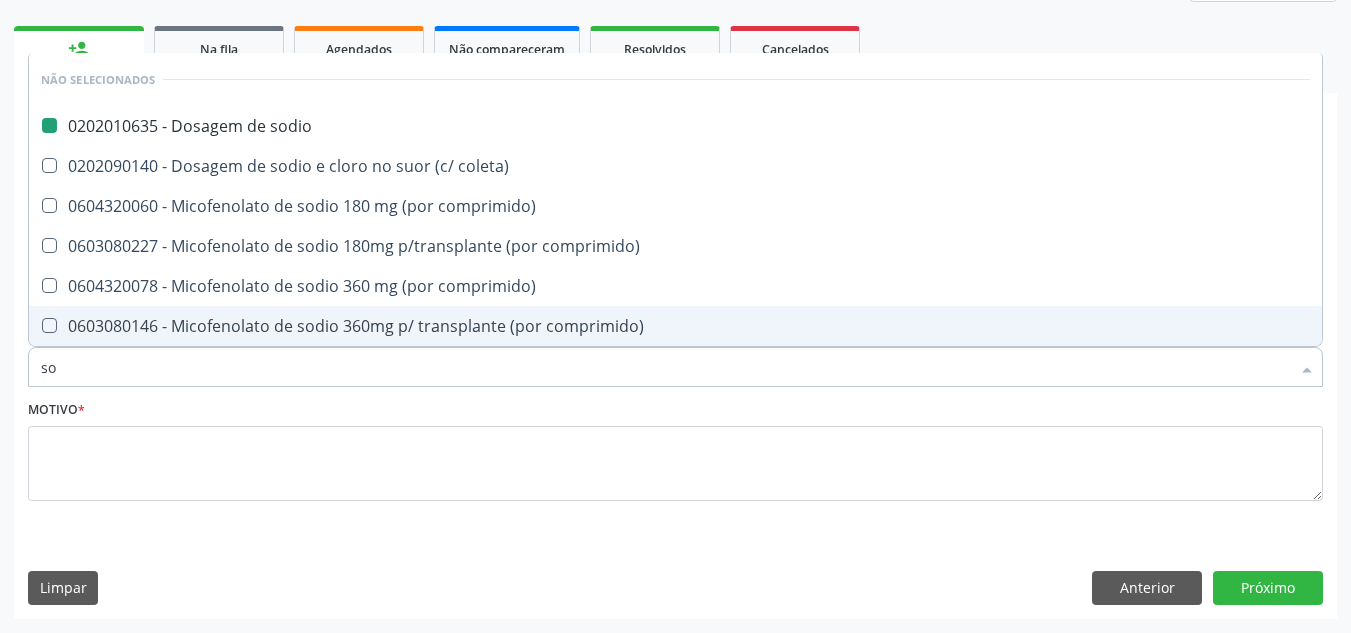 checkbox on "false" 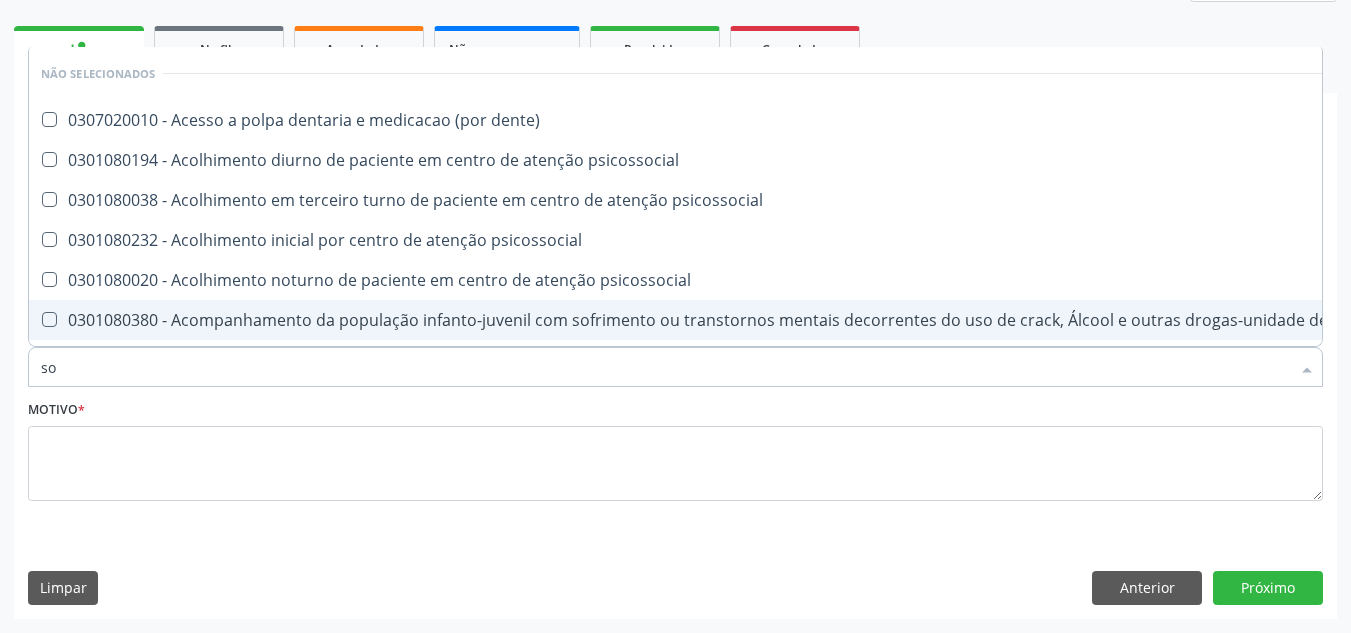 type on "s" 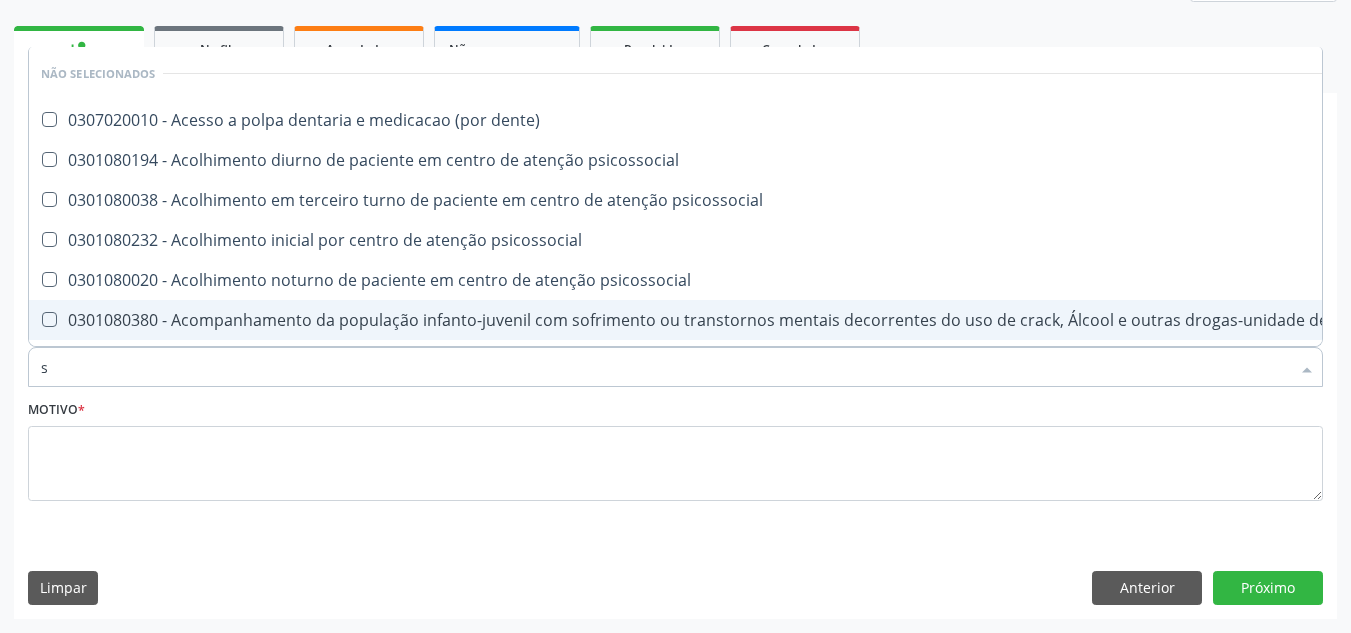 checkbox on "true" 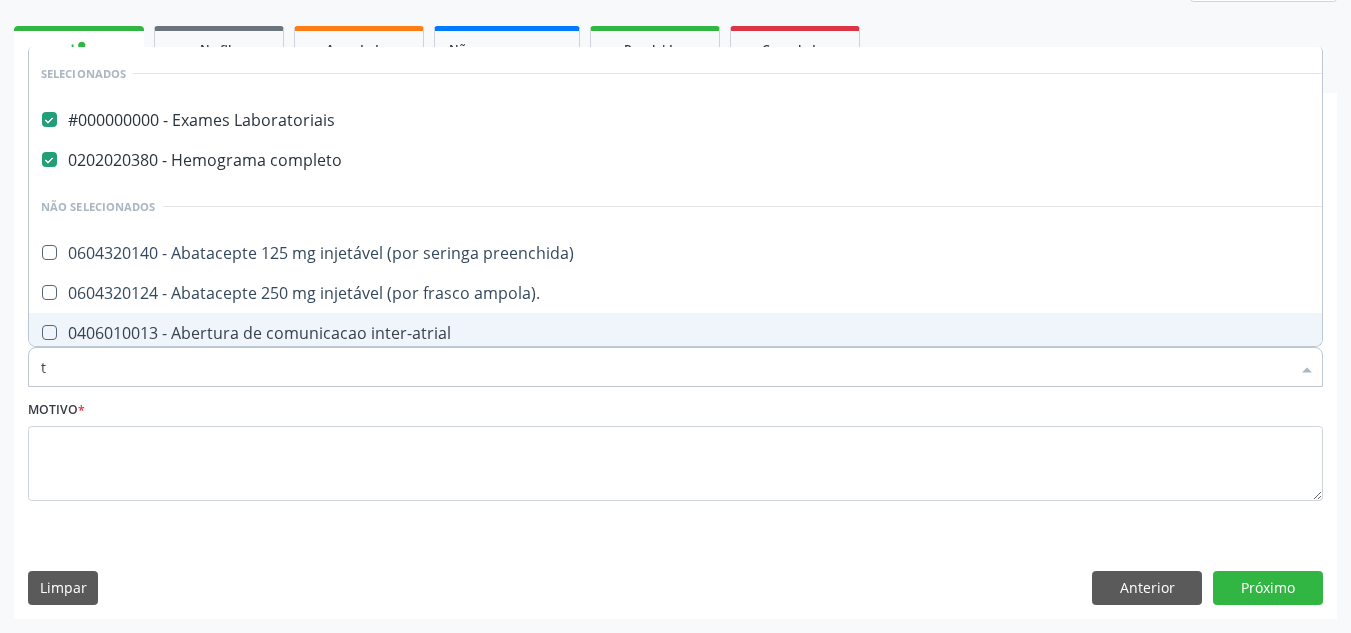 type on "tg" 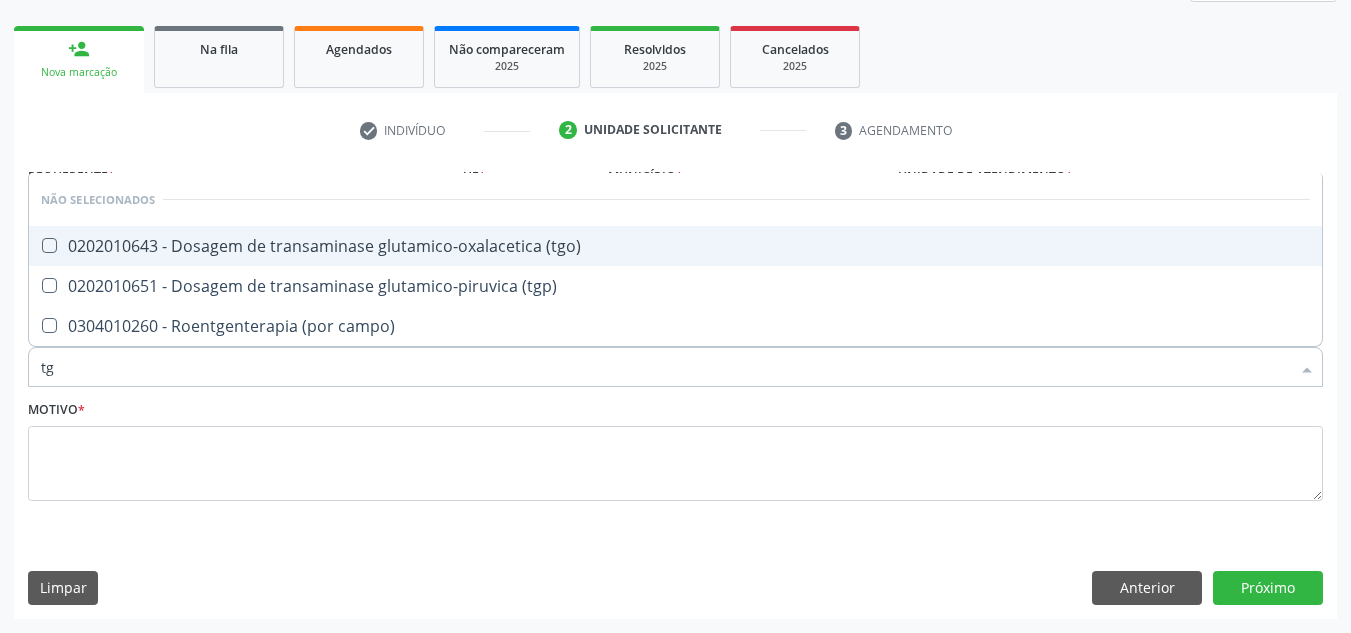 click on "0202010643 - Dosagem de transaminase glutamico-oxalacetica (tgo)" at bounding box center (675, 246) 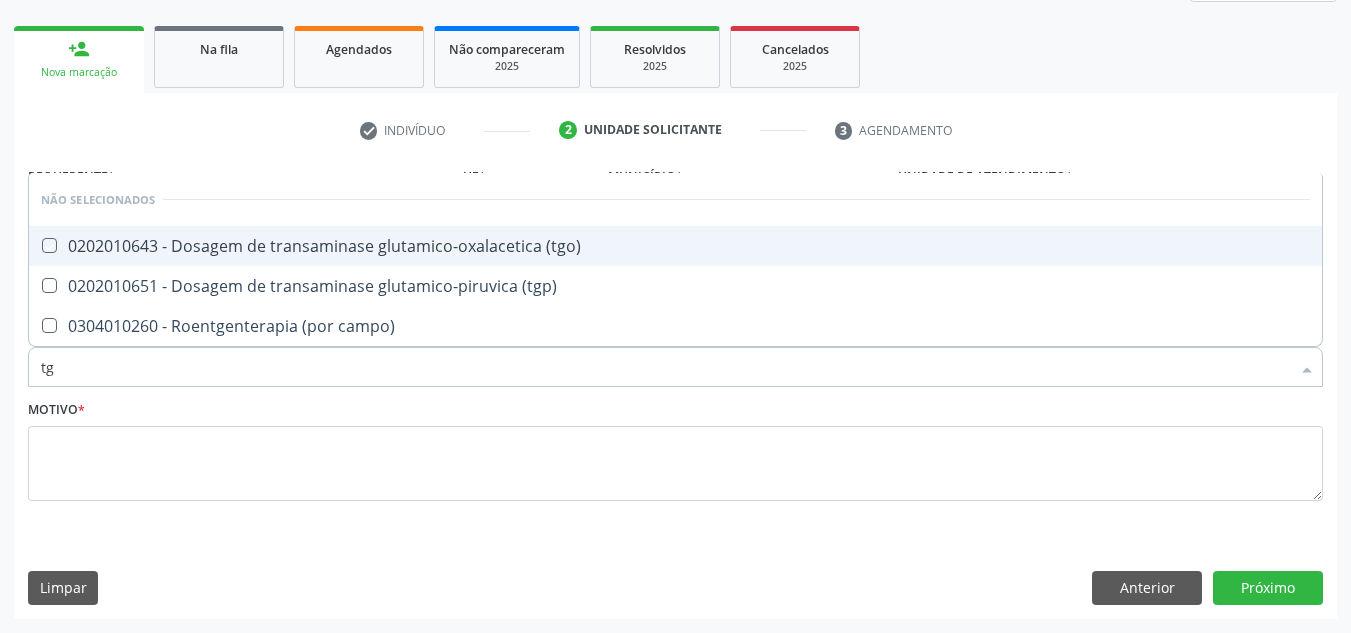 checkbox on "true" 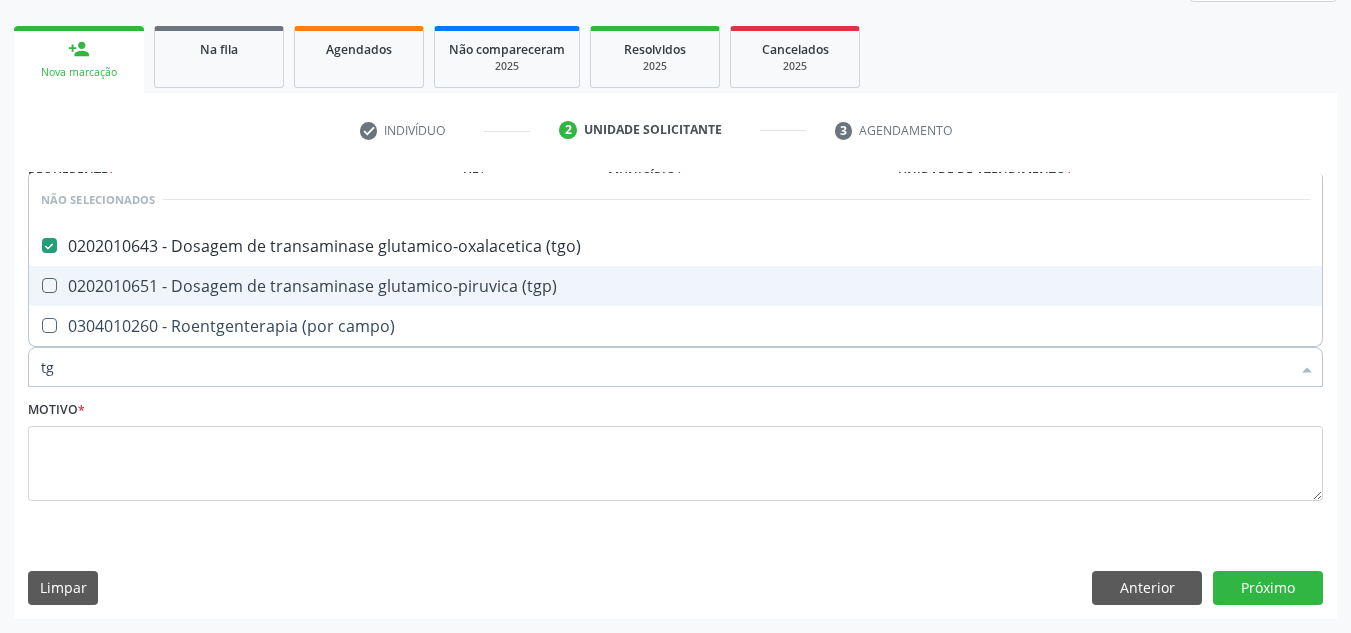click on "0202010651 - Dosagem de transaminase glutamico-piruvica (tgp)" at bounding box center [675, 286] 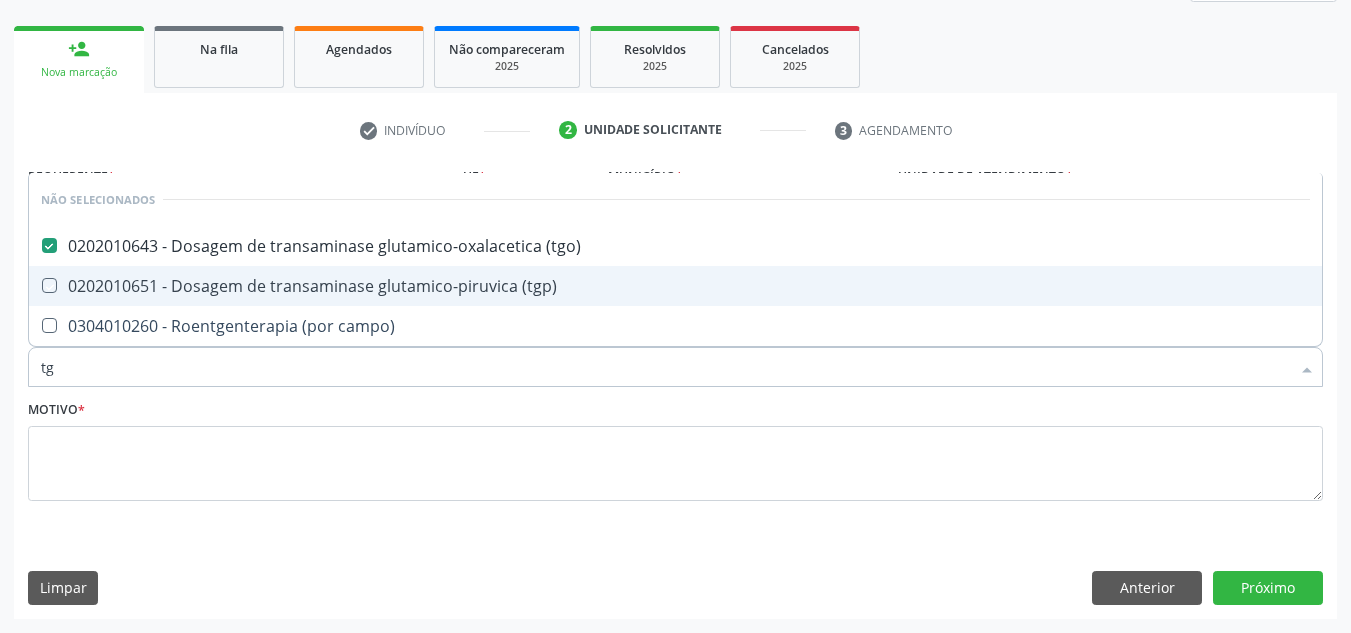 checkbox on "true" 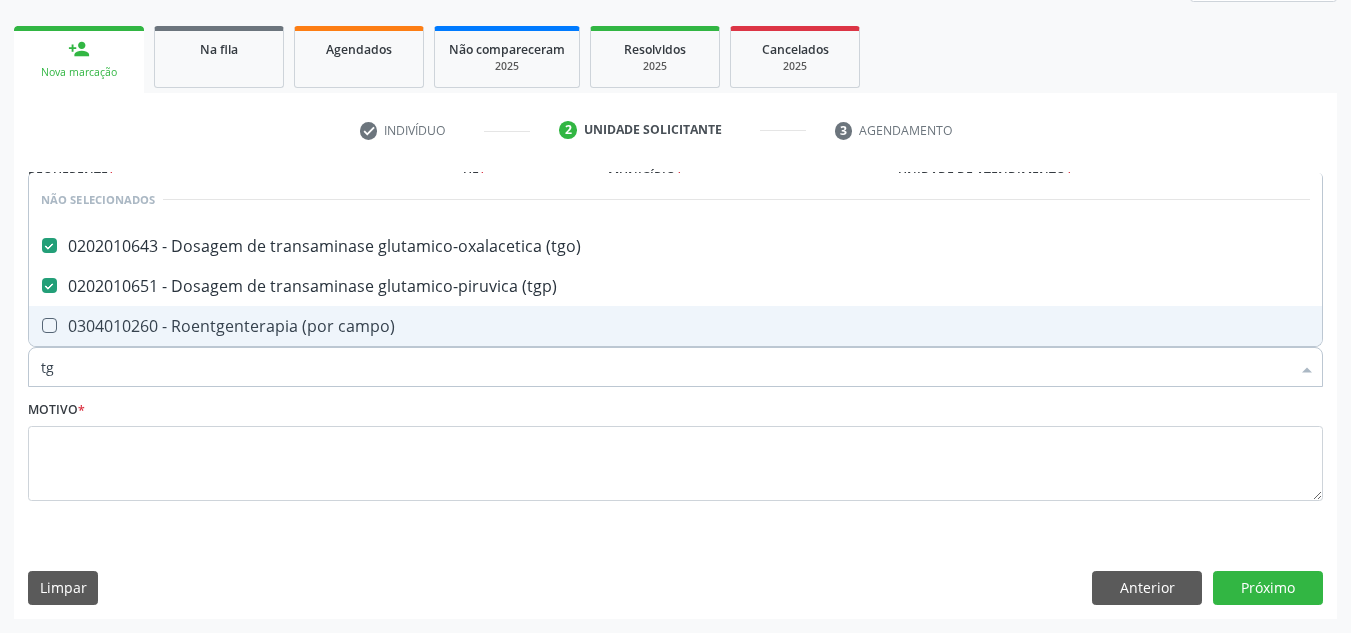drag, startPoint x: 89, startPoint y: 375, endPoint x: 0, endPoint y: 396, distance: 91.44397 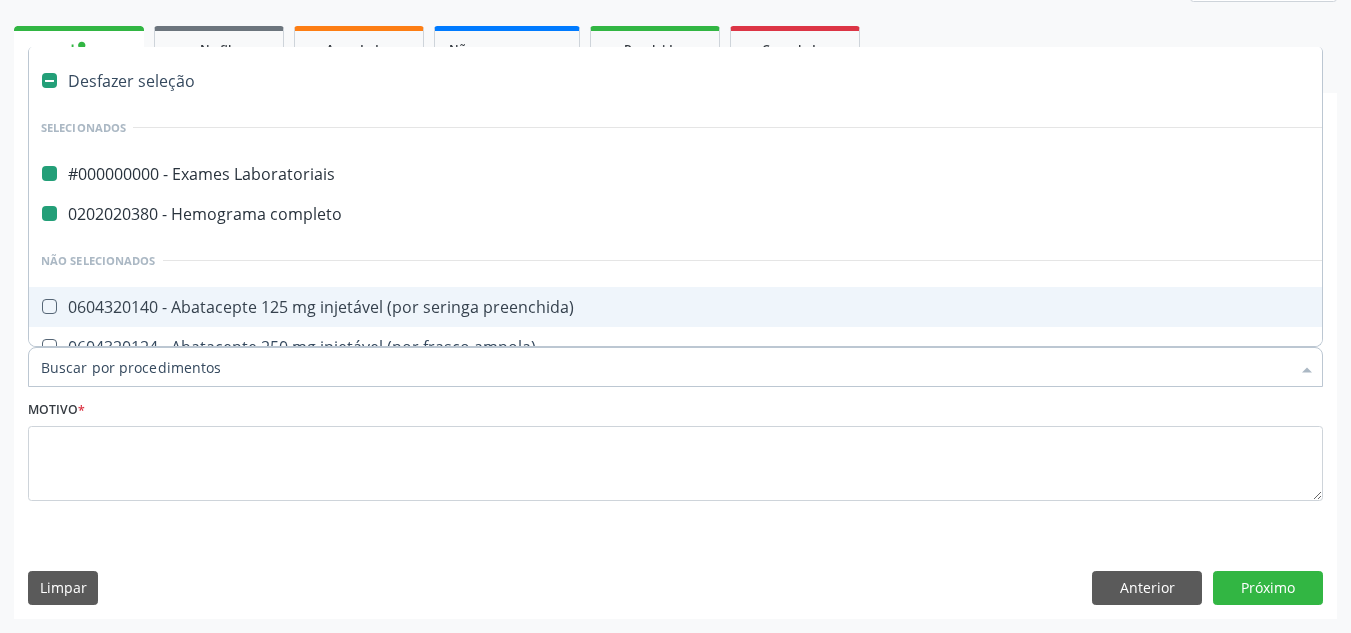 type on "f" 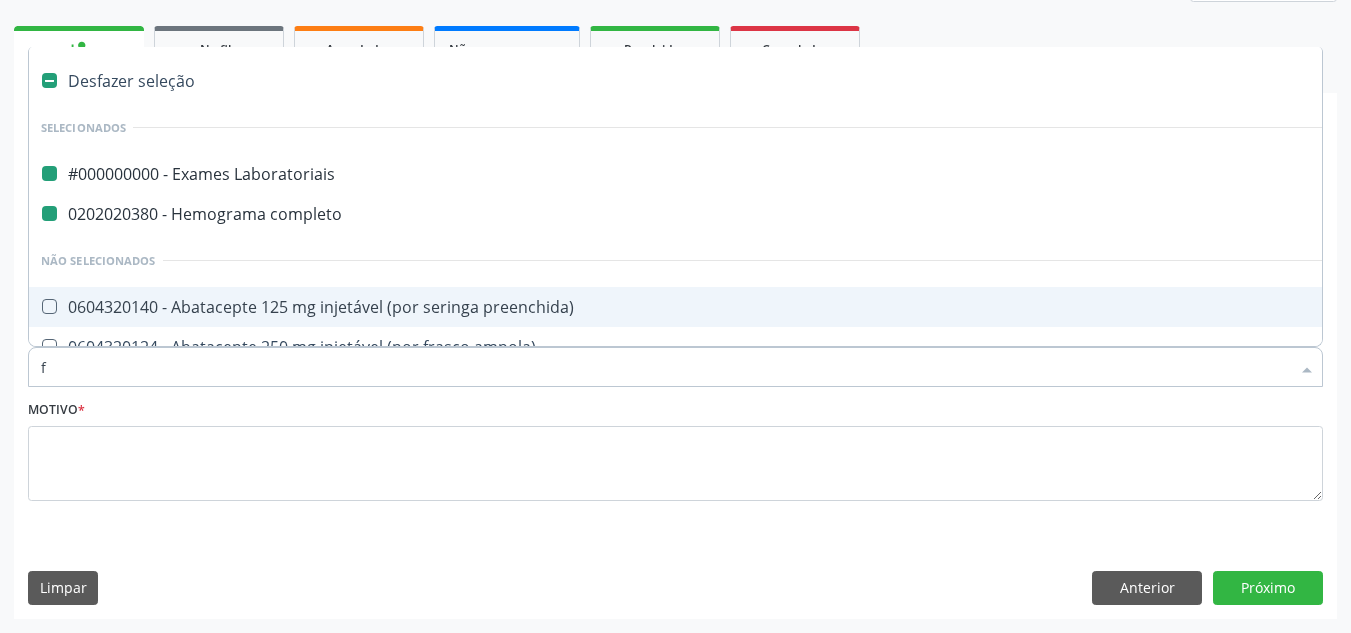 checkbox on "false" 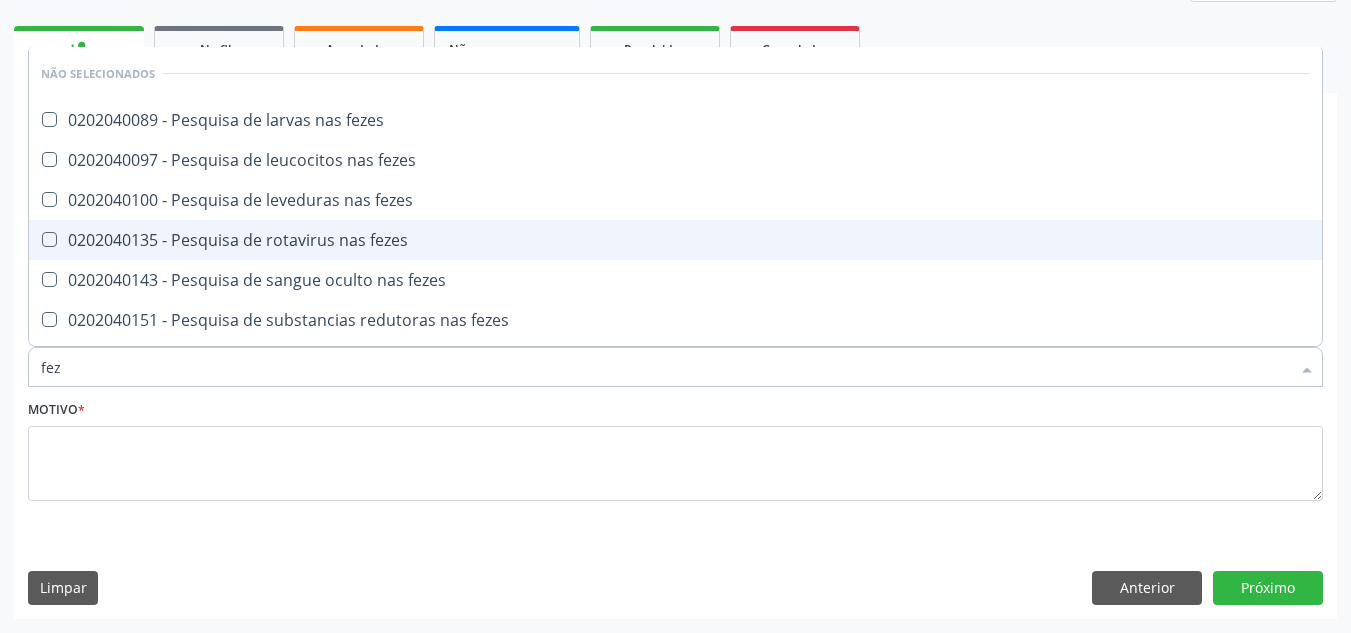 type on "feze" 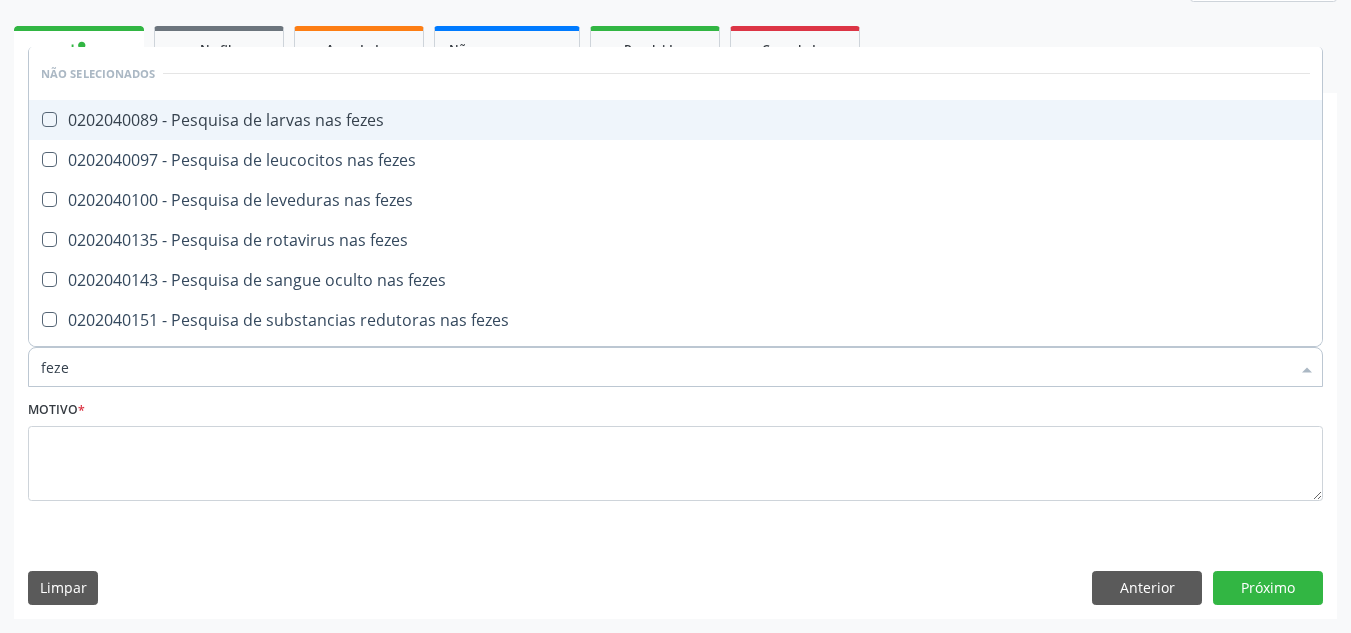 click on "0202040089 - Pesquisa de larvas nas fezes" at bounding box center (675, 120) 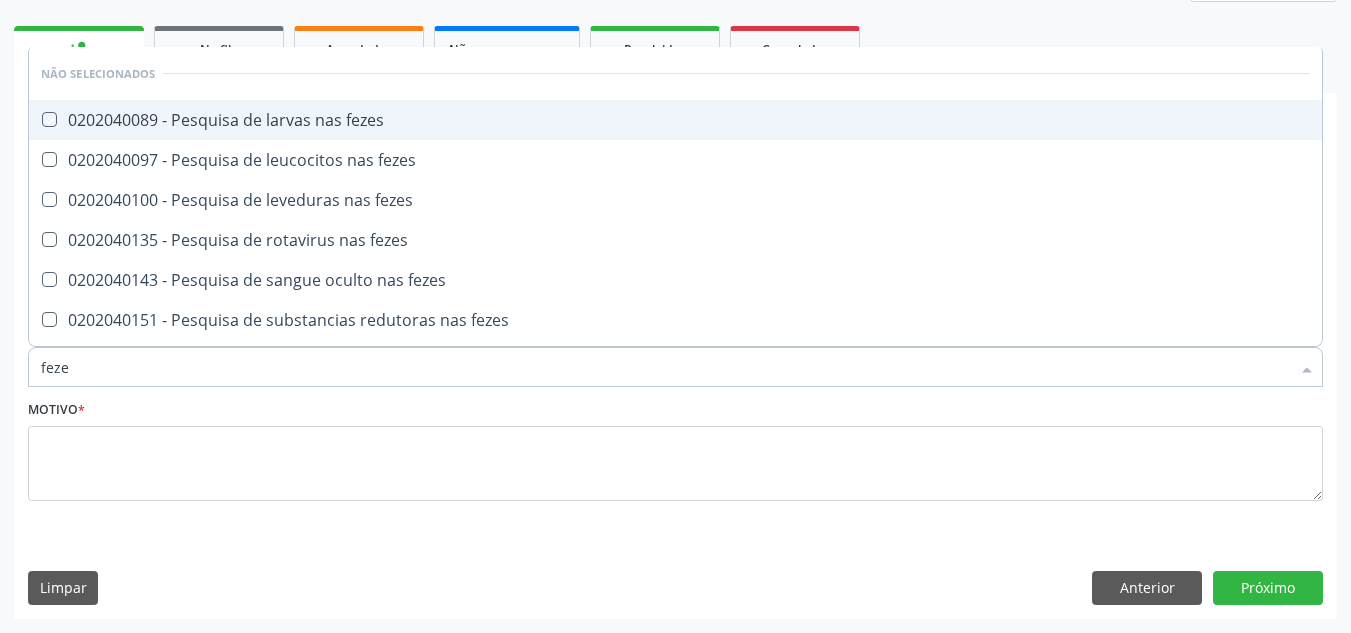 checkbox on "true" 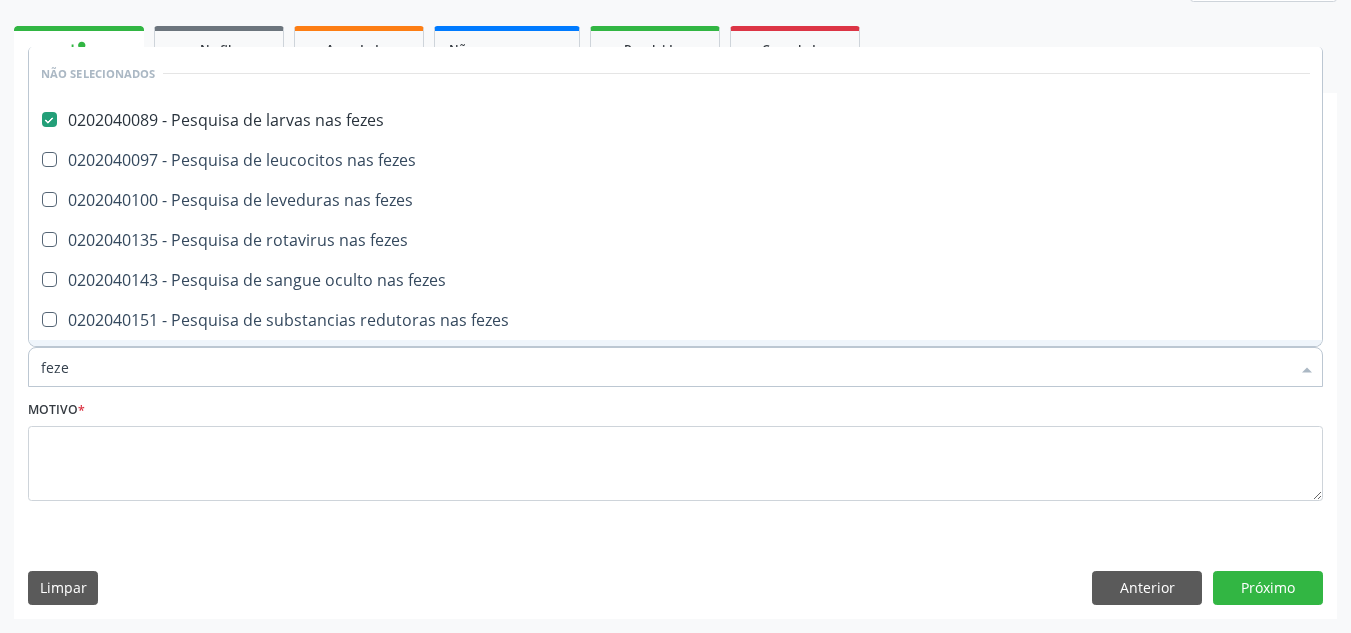 drag, startPoint x: 74, startPoint y: 375, endPoint x: 0, endPoint y: 385, distance: 74.672615 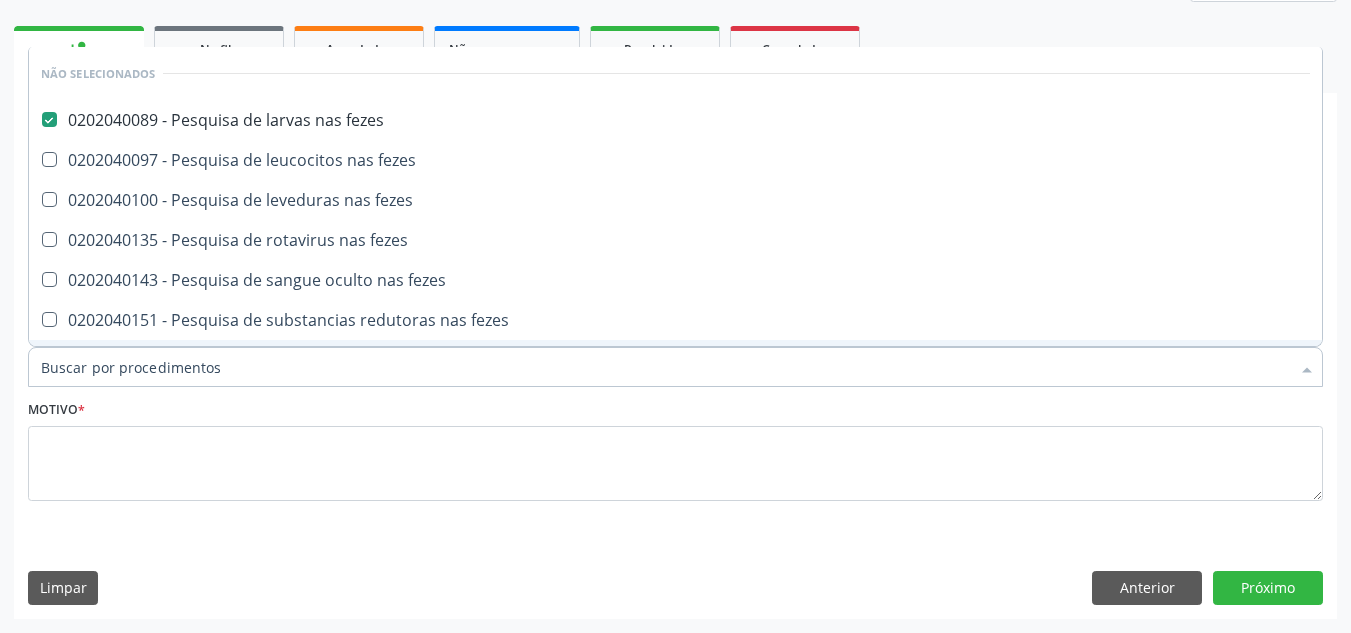 checkbox on "true" 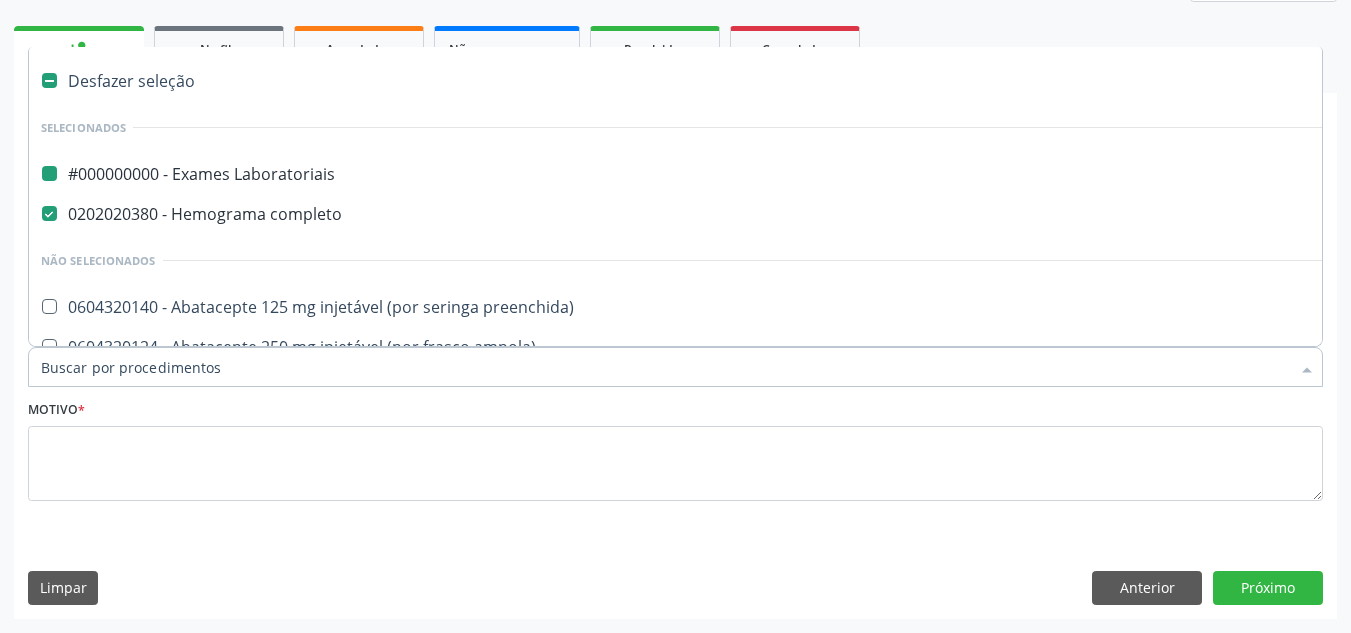 type on "u" 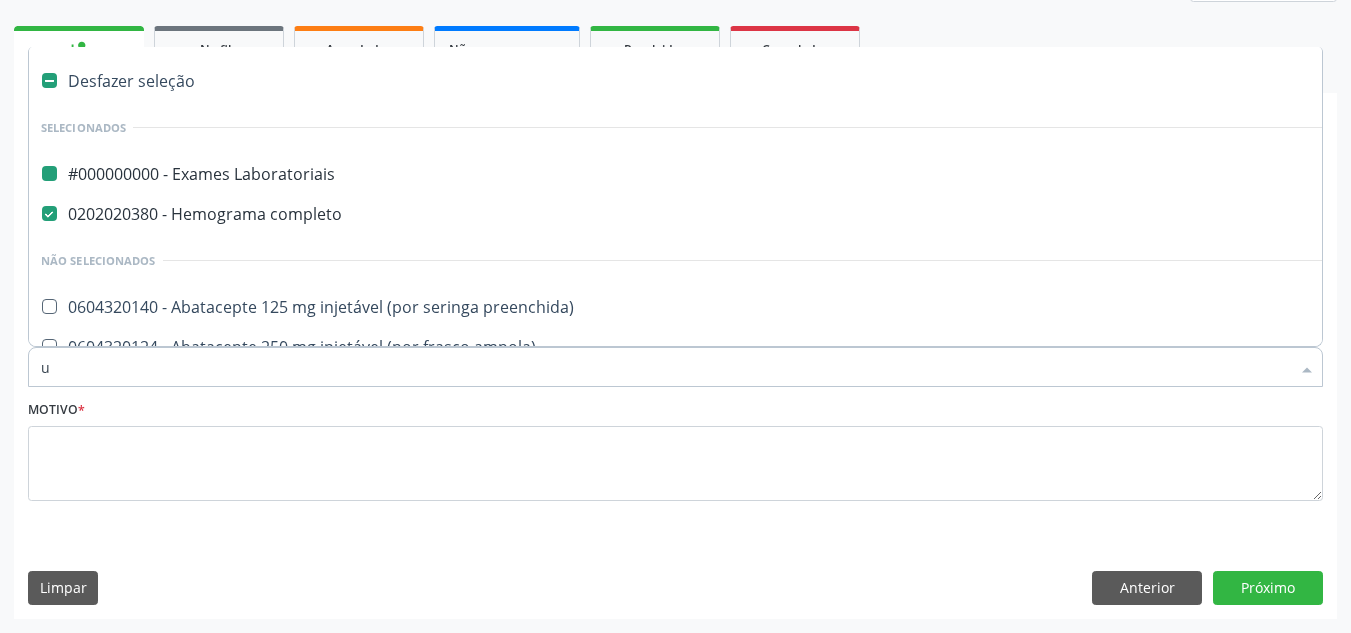 checkbox on "false" 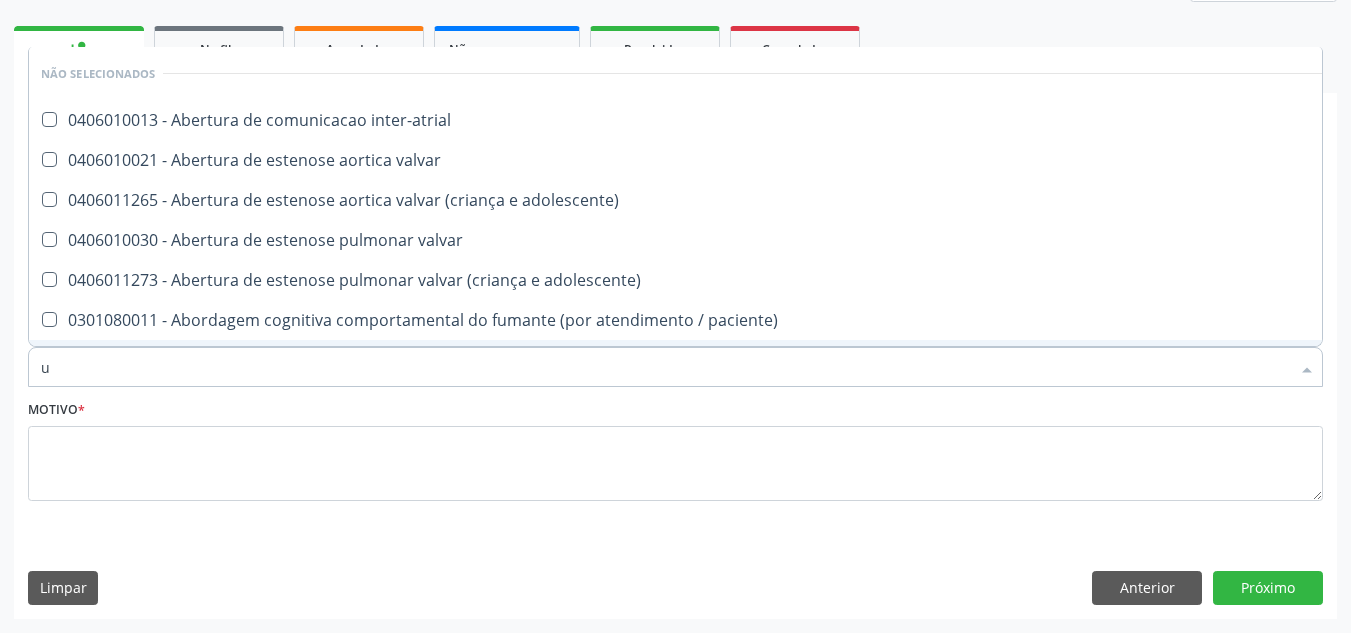 type on "ur" 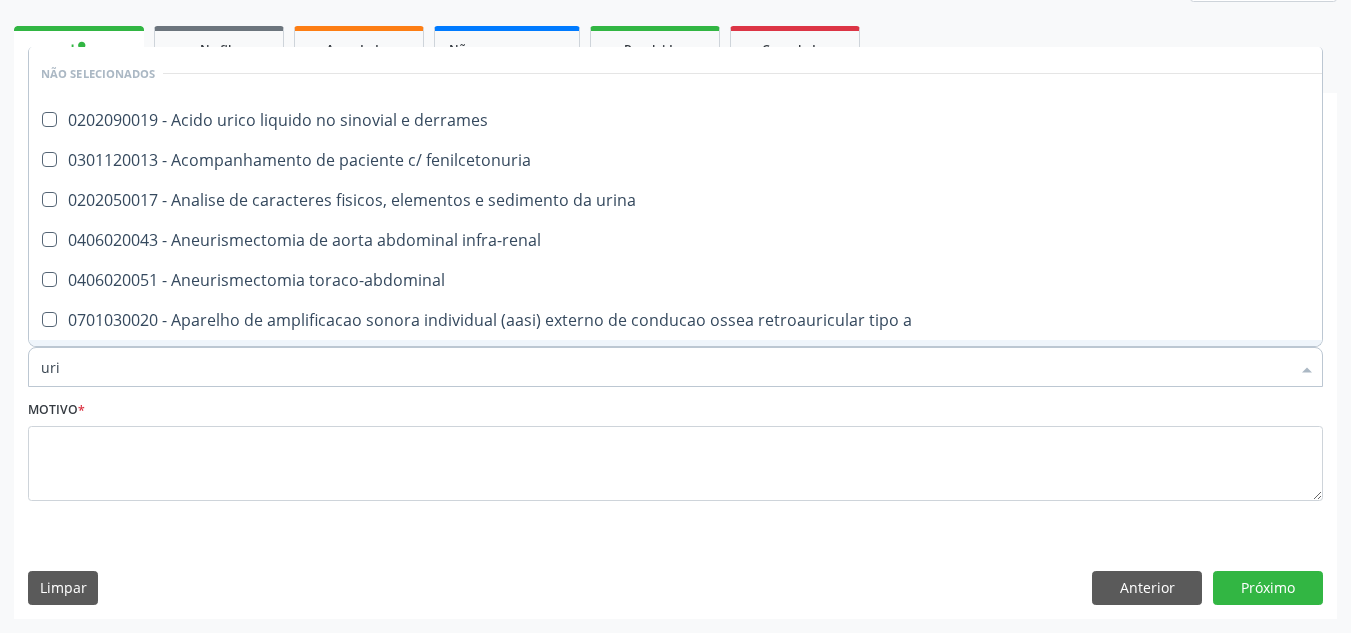 type on "urin" 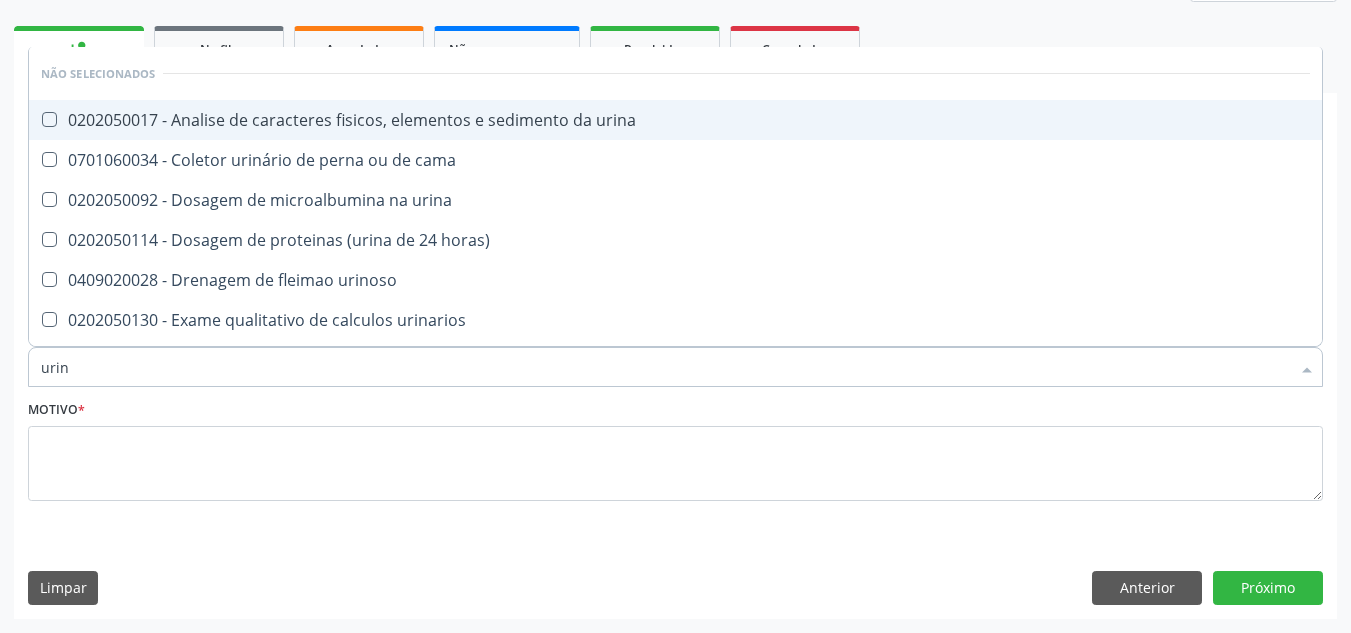 click on "0202050017 - Analise de caracteres fisicos, elementos e sedimento da urina" at bounding box center [675, 120] 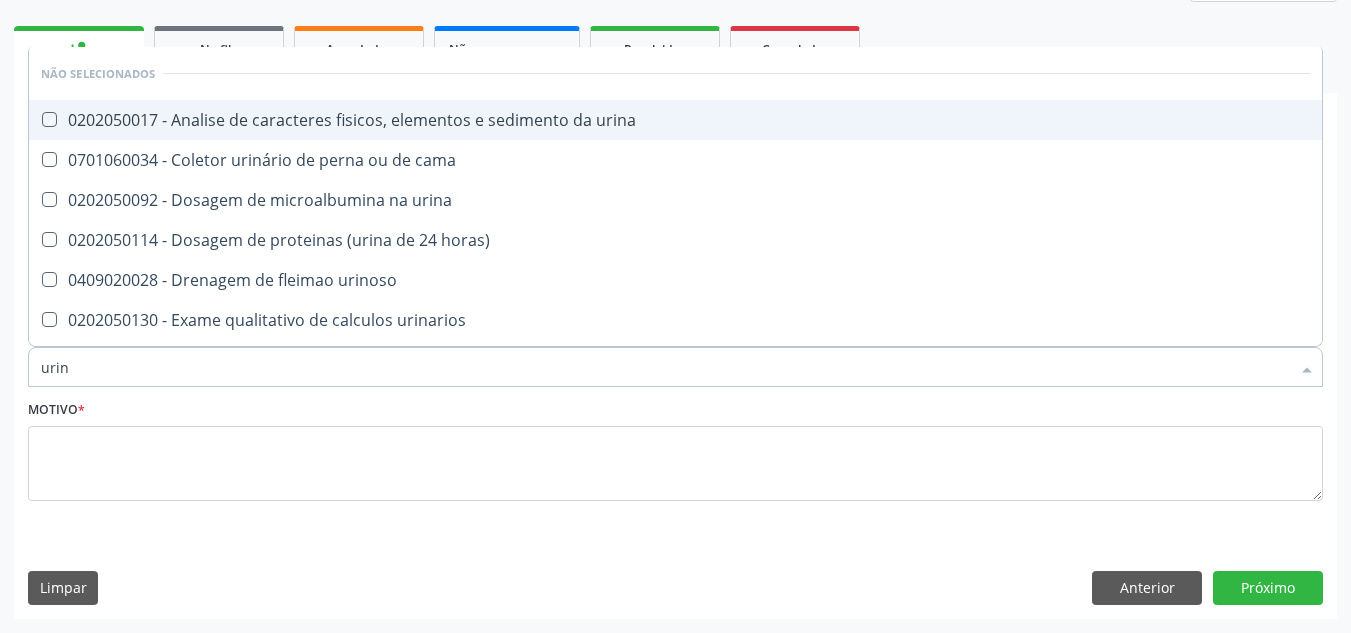 checkbox on "true" 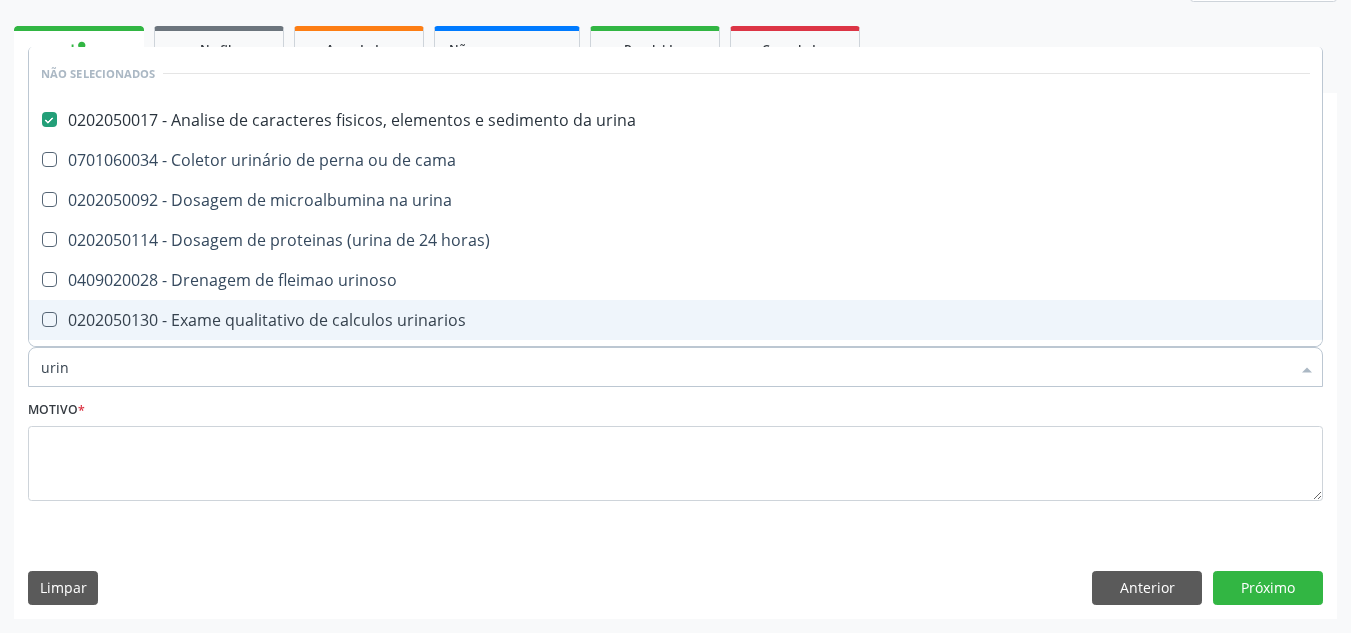 click on "urin" at bounding box center (665, 367) 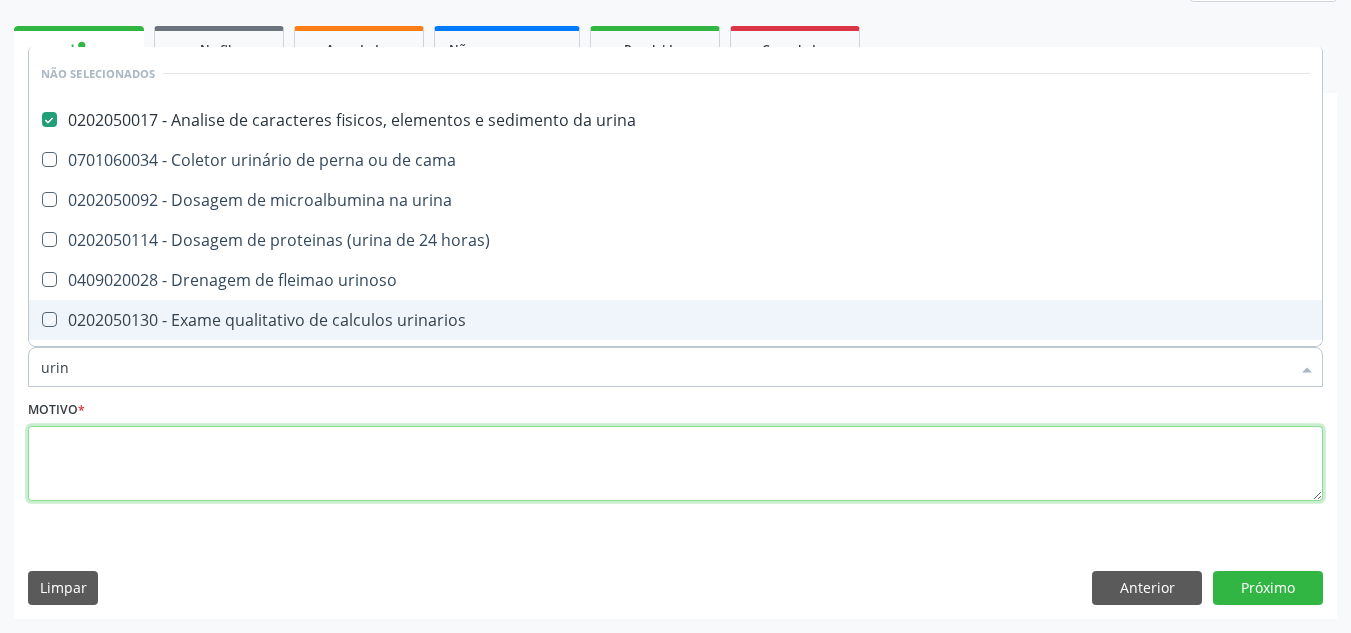 click at bounding box center (675, 464) 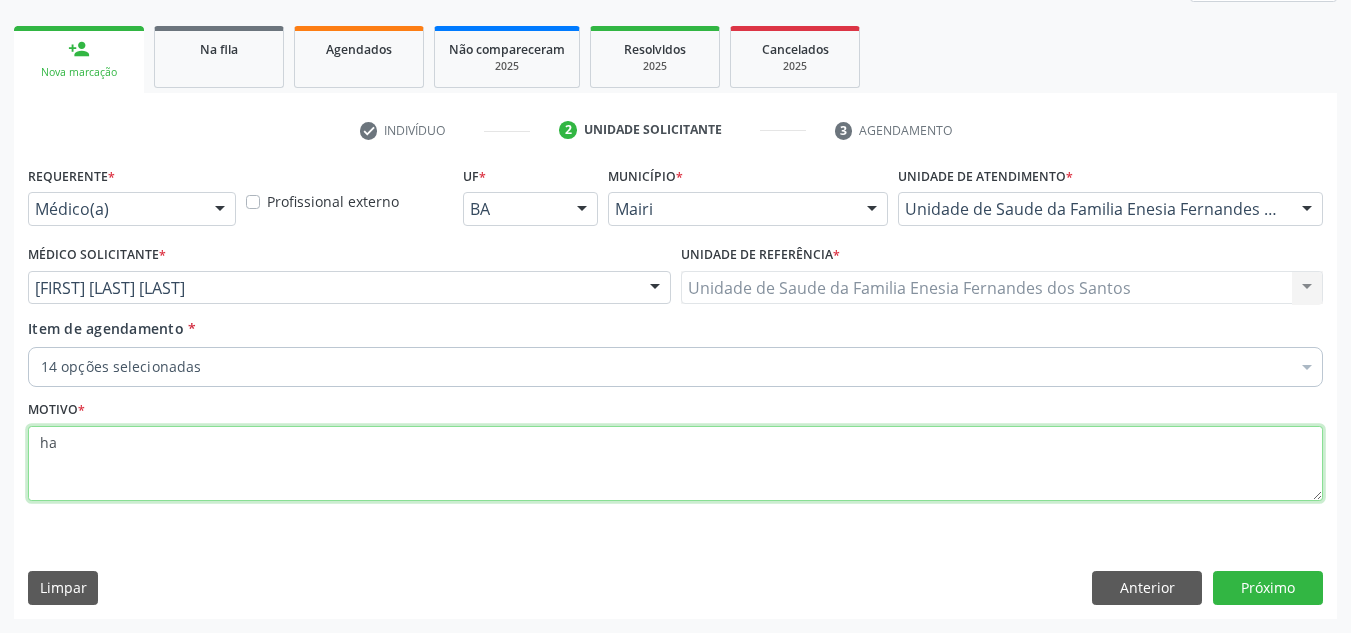 type on "h" 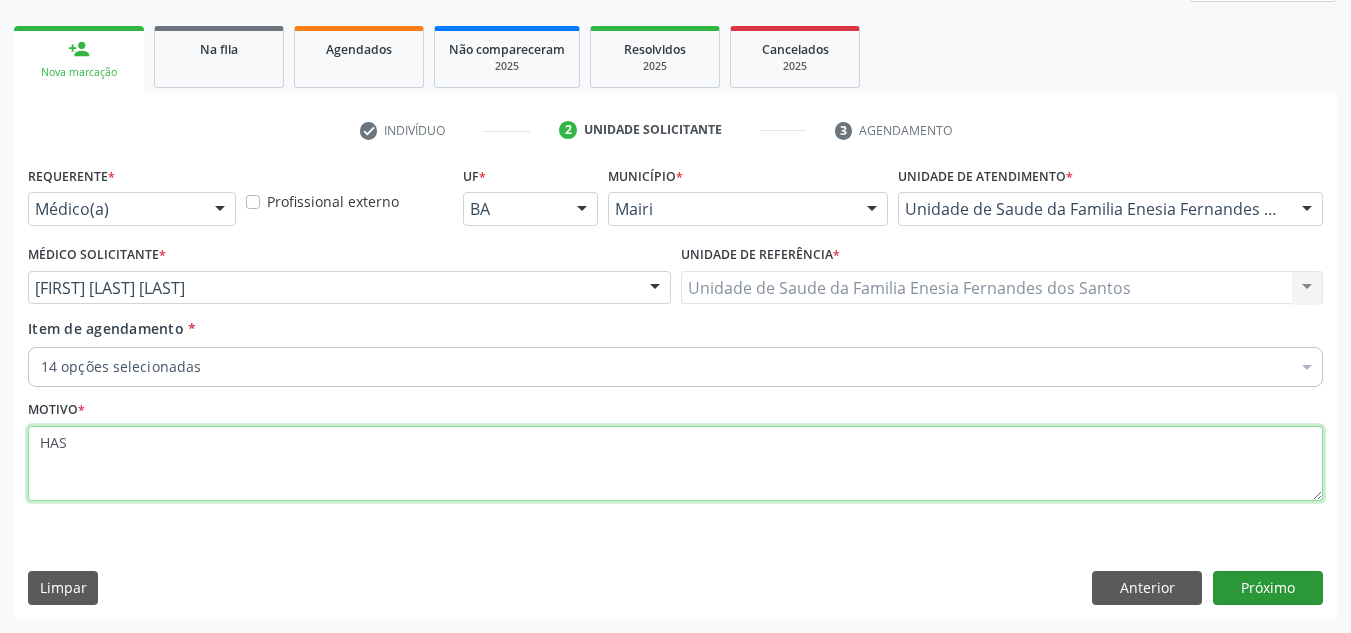 type on "HAS" 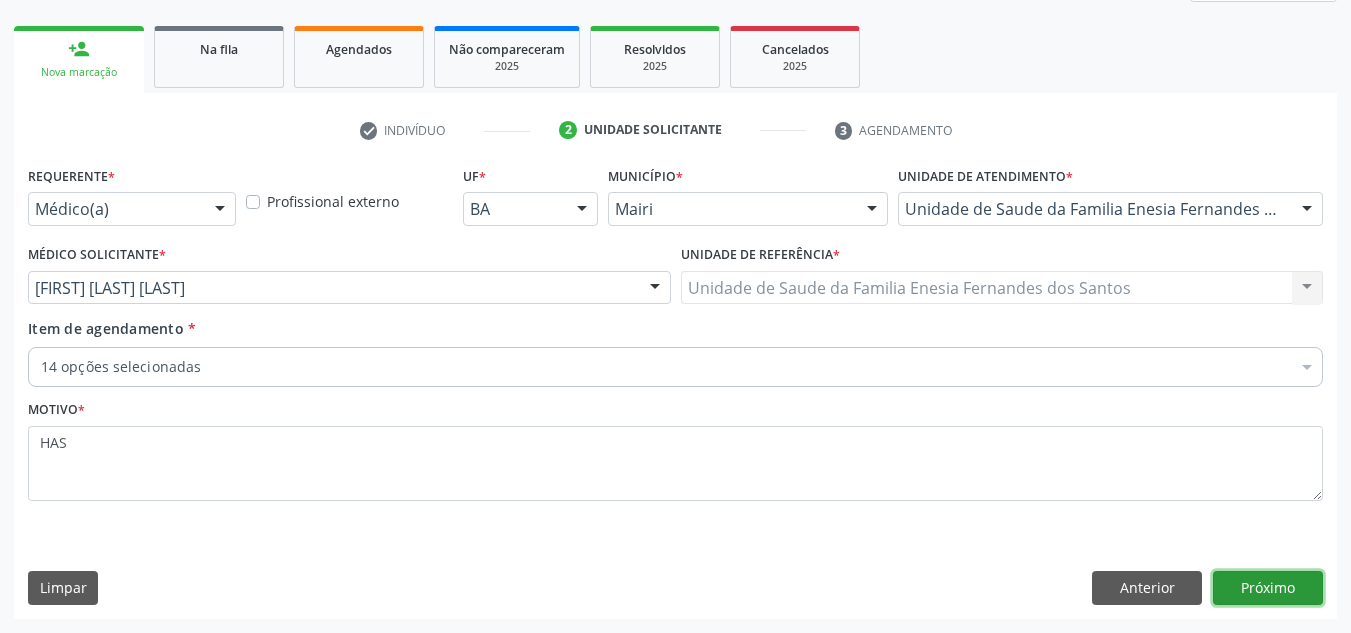 click on "Próximo" at bounding box center [1268, 588] 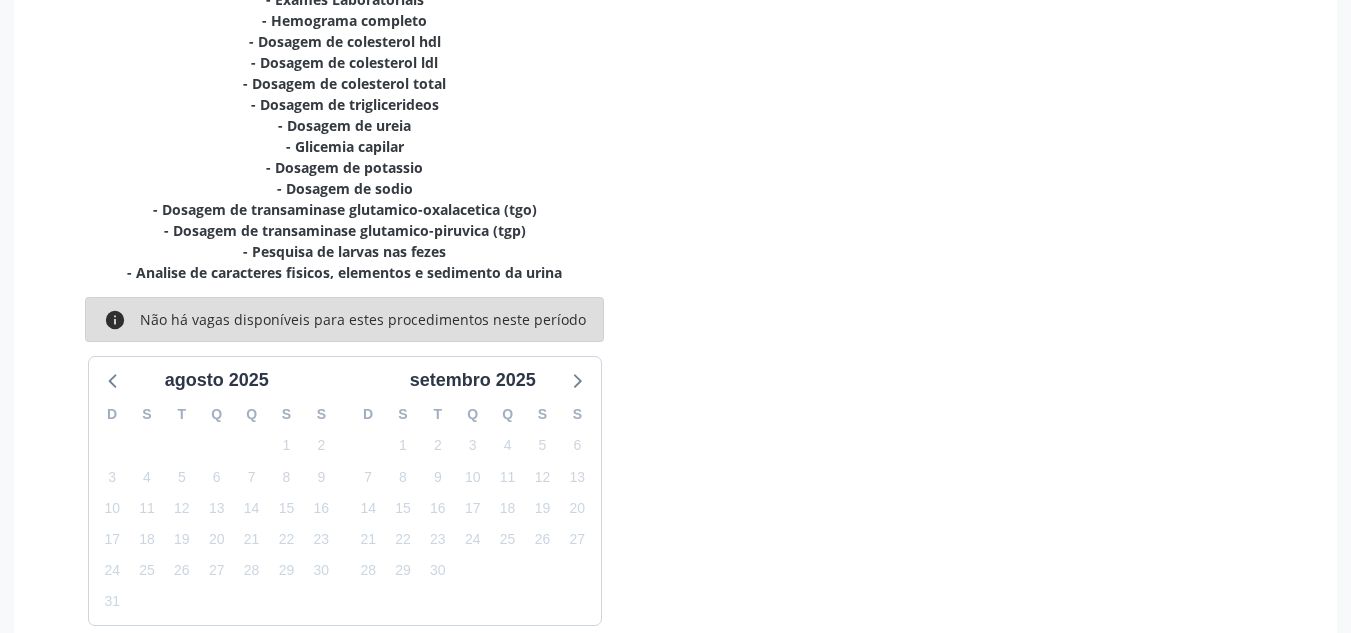 scroll, scrollTop: 569, scrollLeft: 0, axis: vertical 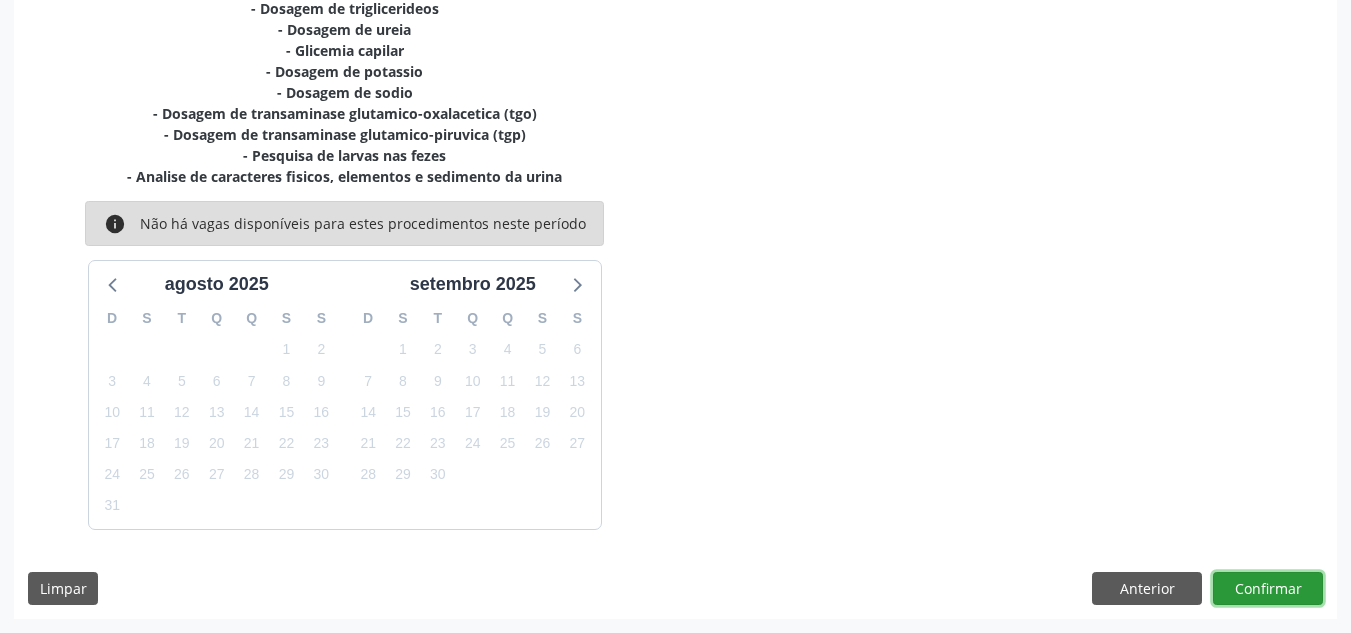 click on "Confirmar" at bounding box center (1268, 589) 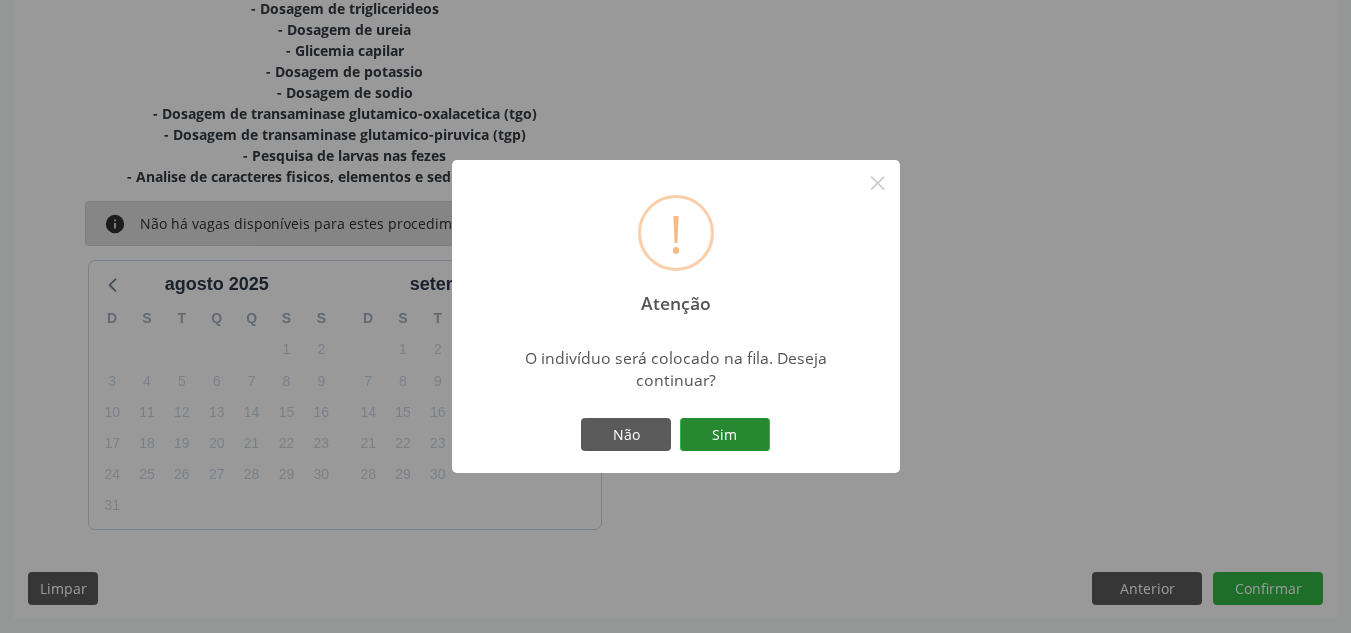 click on "Sim" at bounding box center (725, 435) 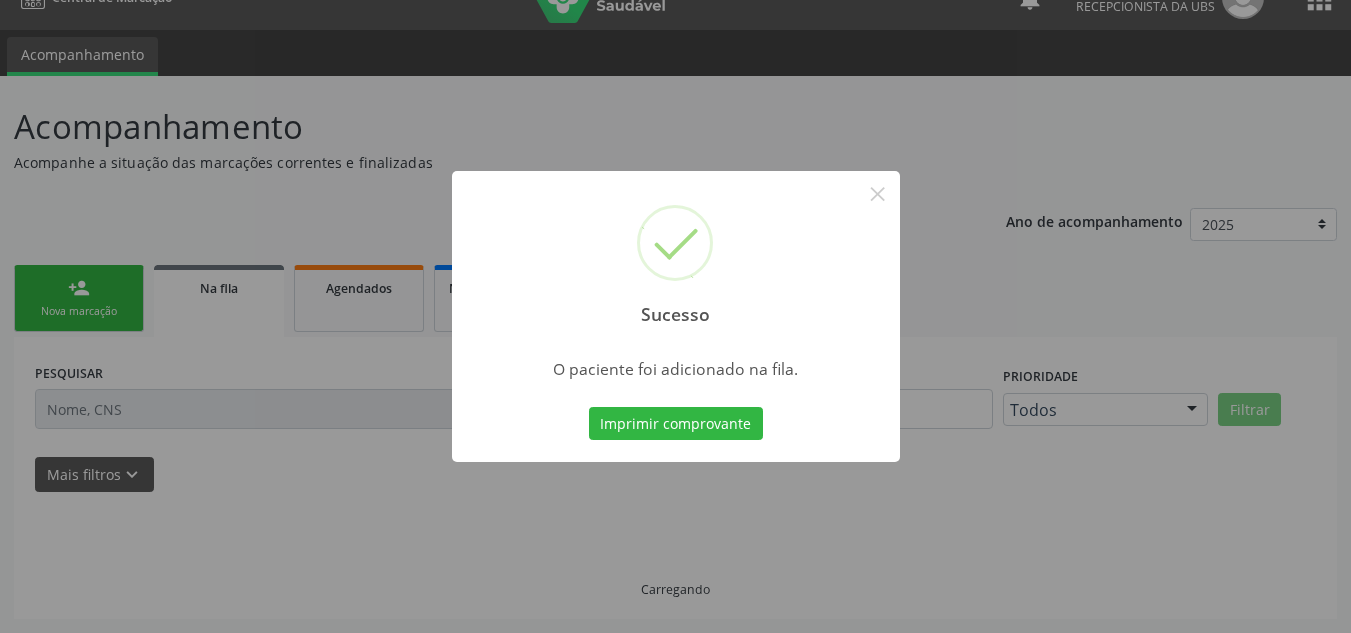 scroll, scrollTop: 34, scrollLeft: 0, axis: vertical 